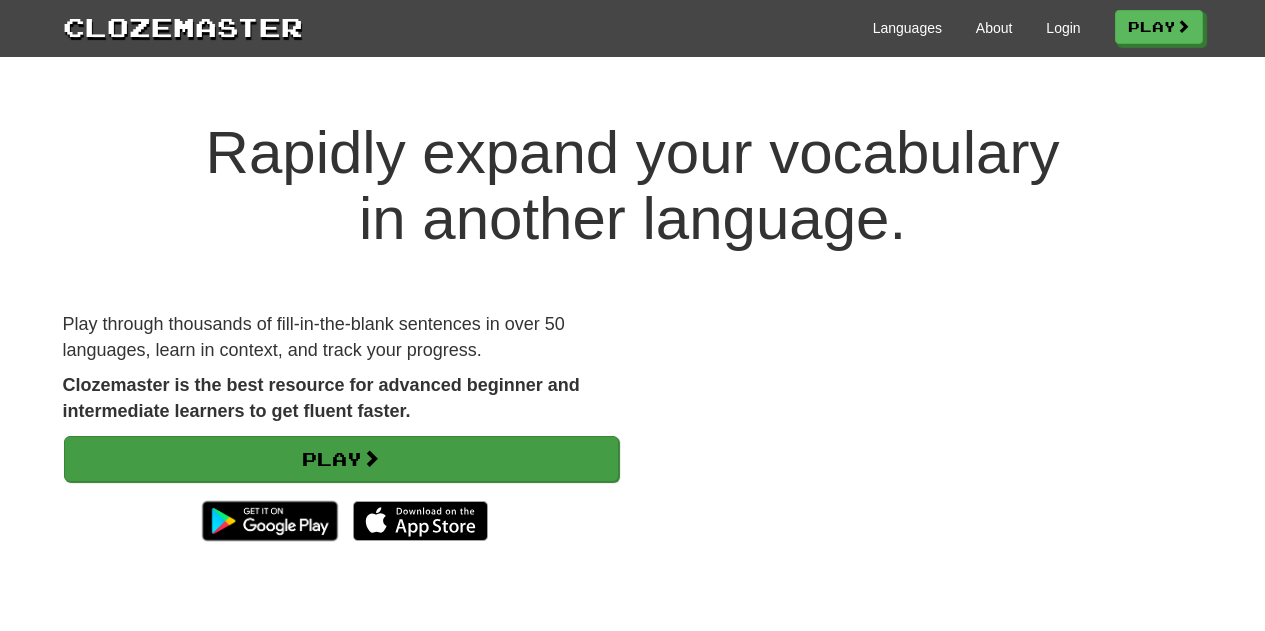 scroll, scrollTop: 0, scrollLeft: 0, axis: both 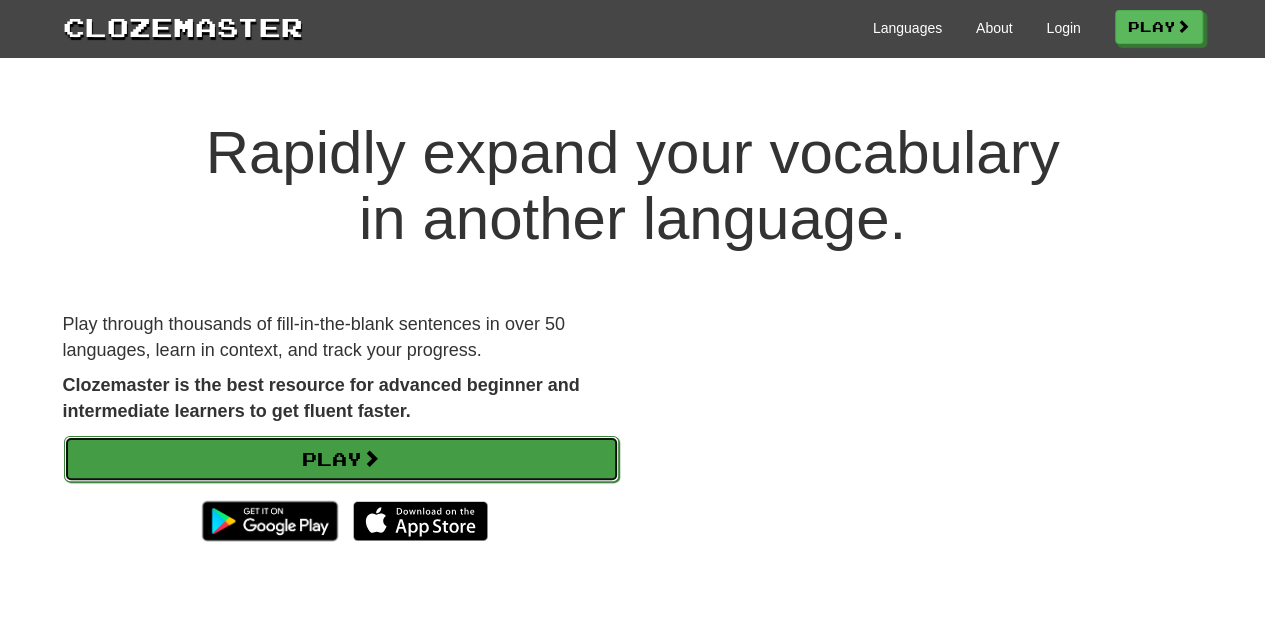 click on "Play" at bounding box center [341, 459] 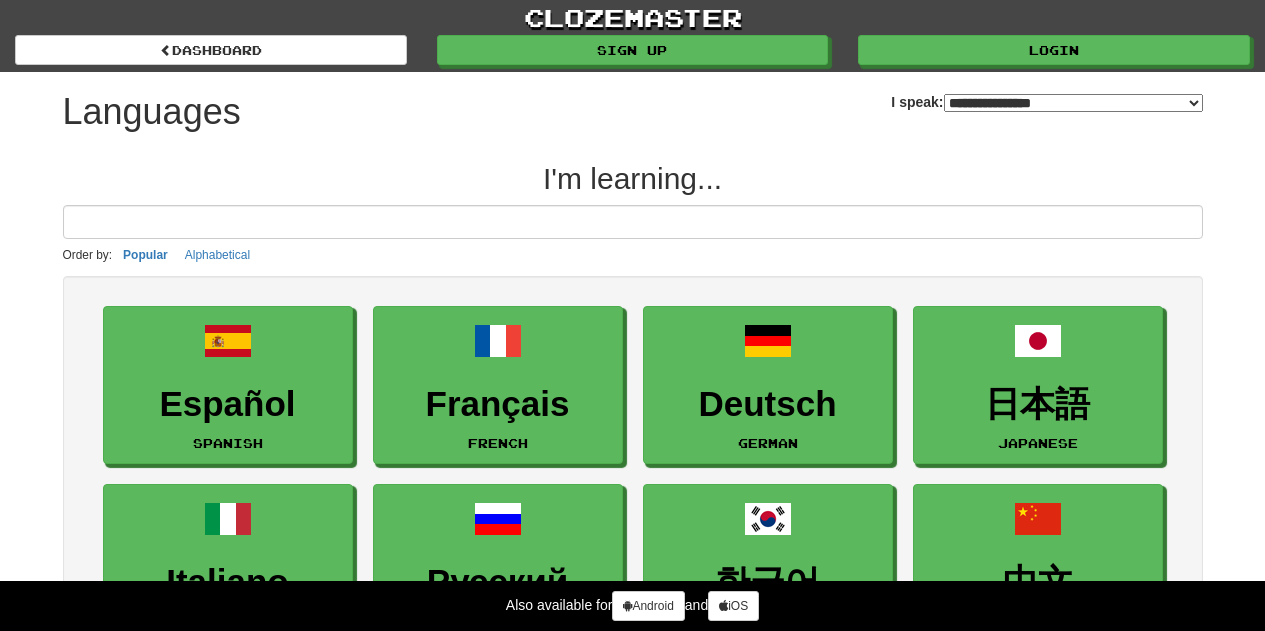 select on "*******" 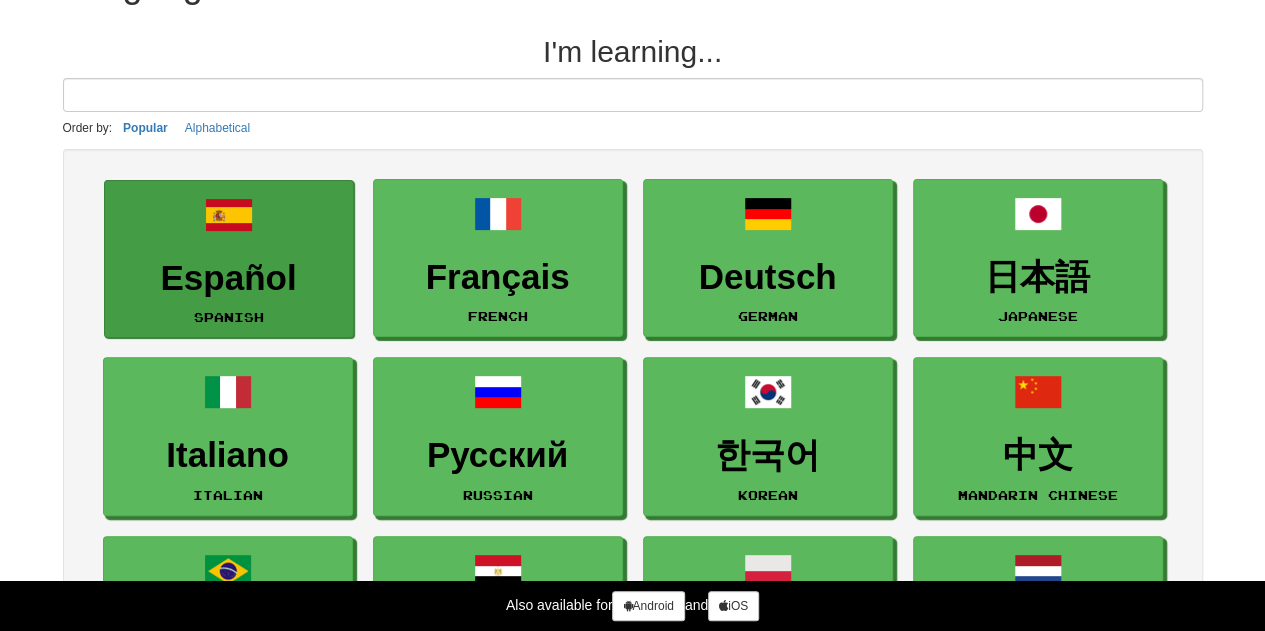 scroll, scrollTop: 133, scrollLeft: 0, axis: vertical 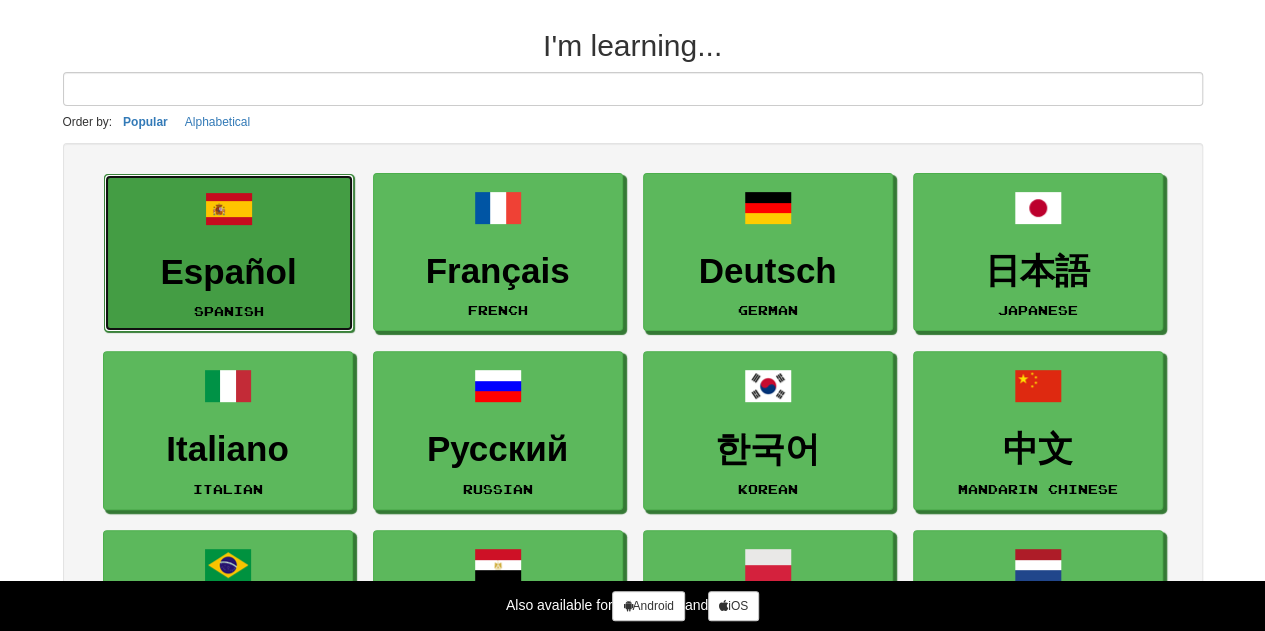 click on "Español" at bounding box center (229, 272) 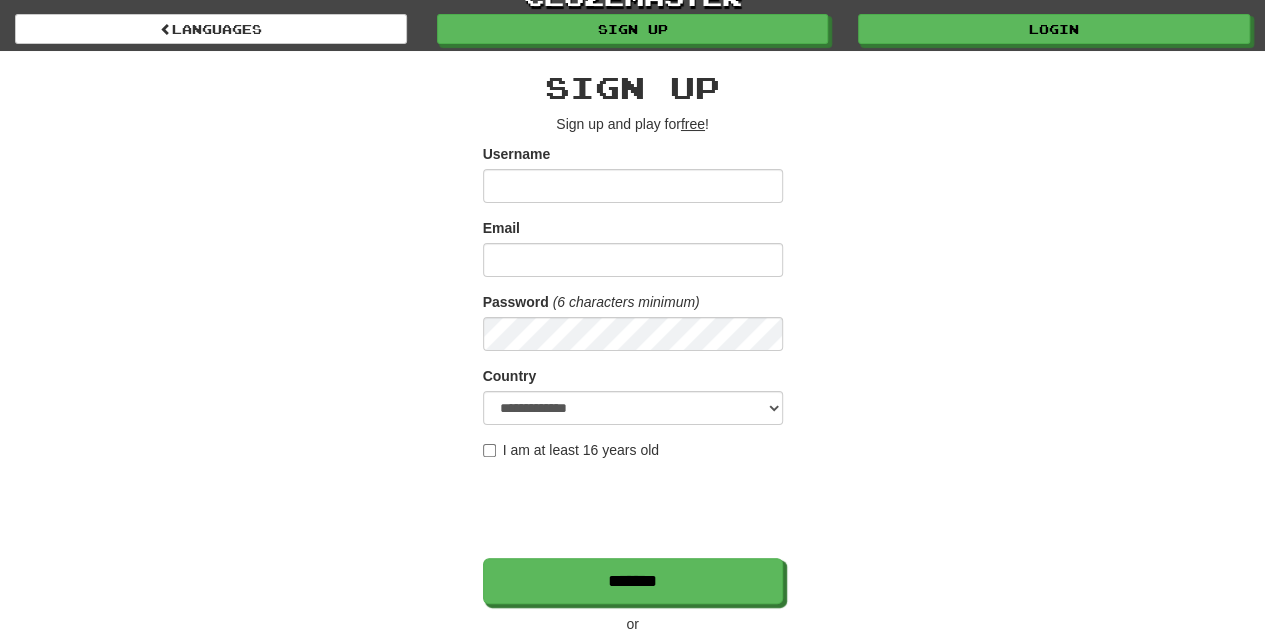 scroll, scrollTop: 33, scrollLeft: 0, axis: vertical 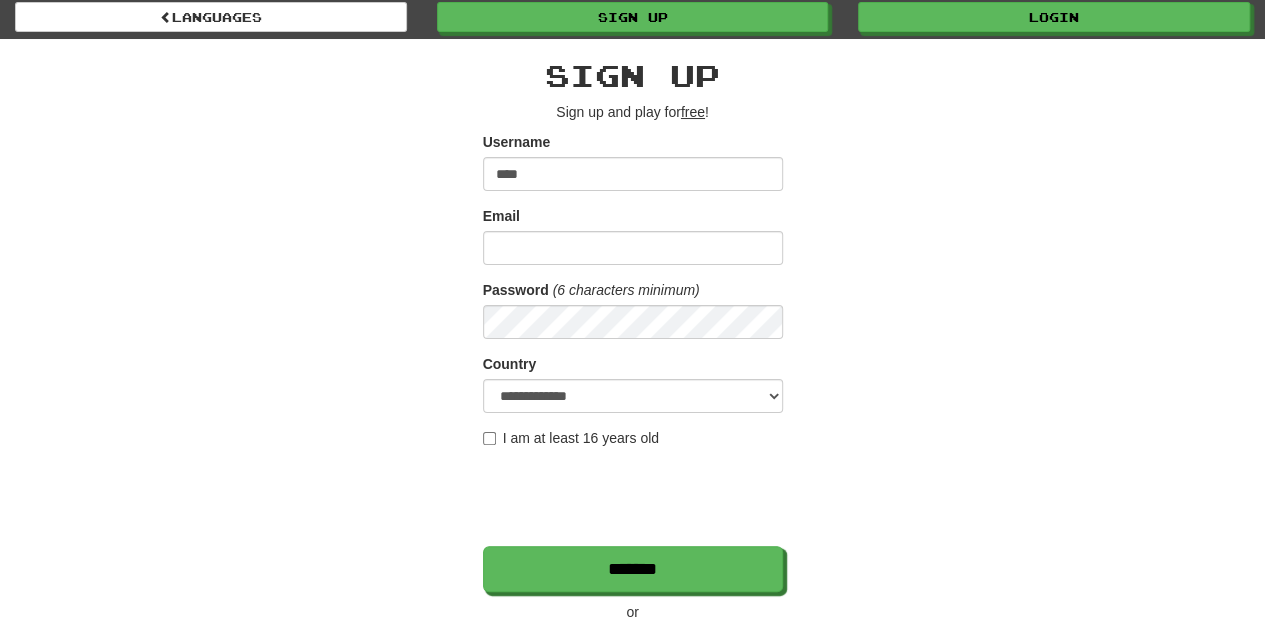 type on "*****" 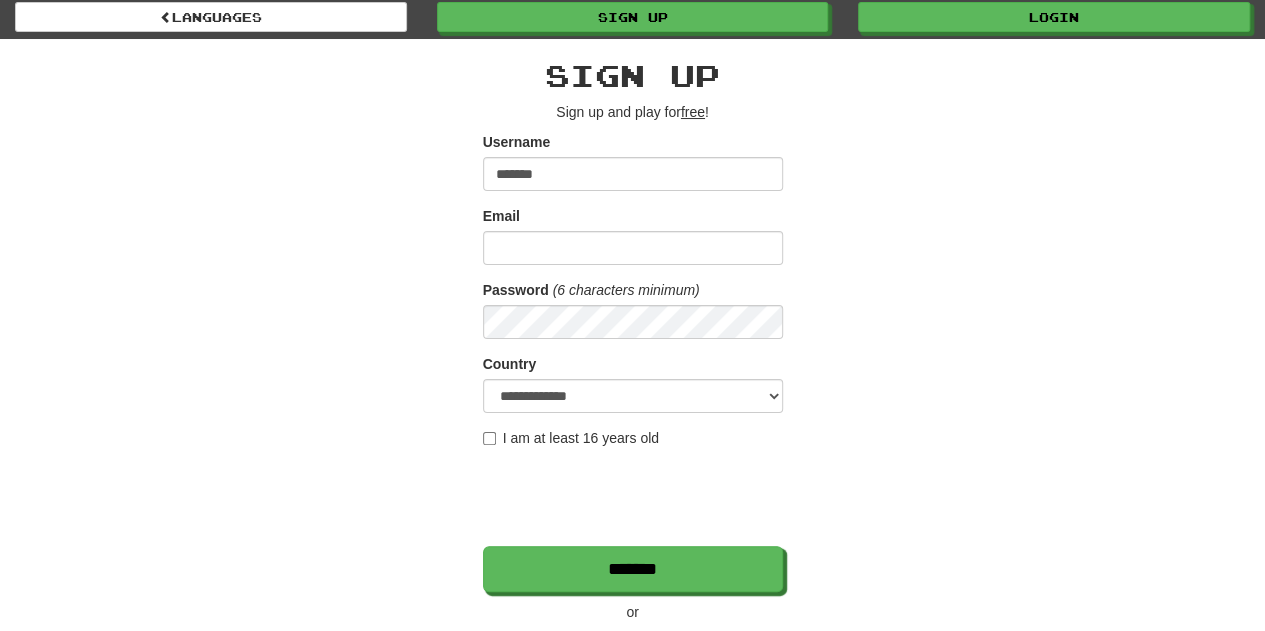 type on "*******" 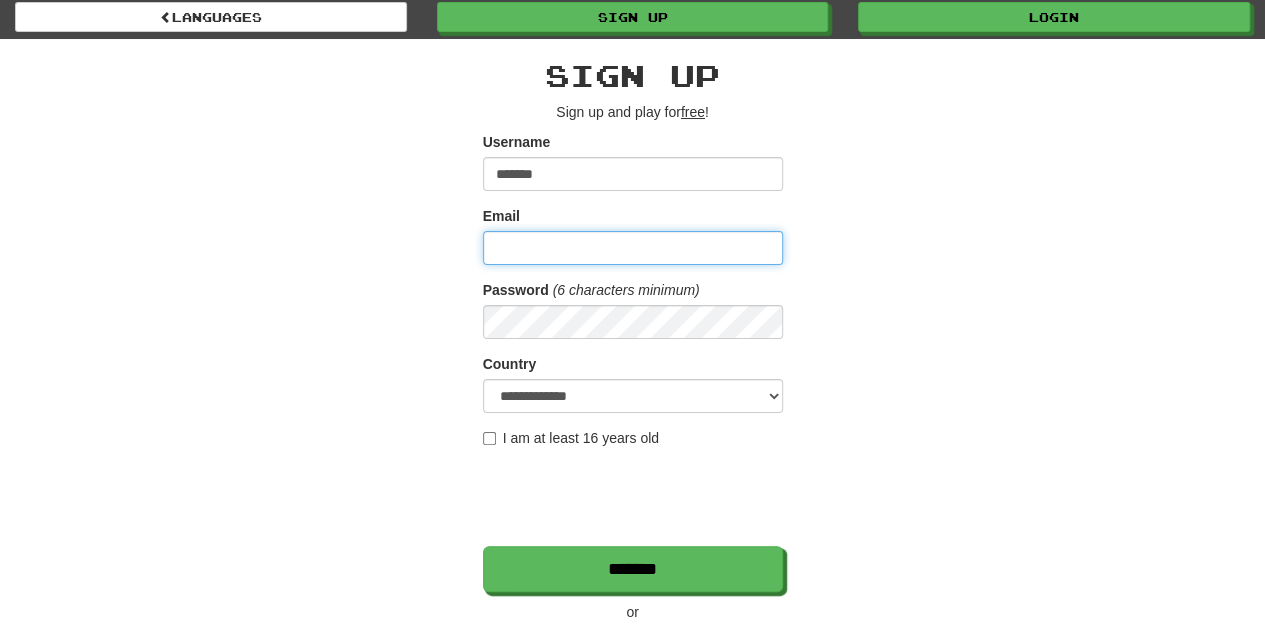click on "Email" at bounding box center [633, 248] 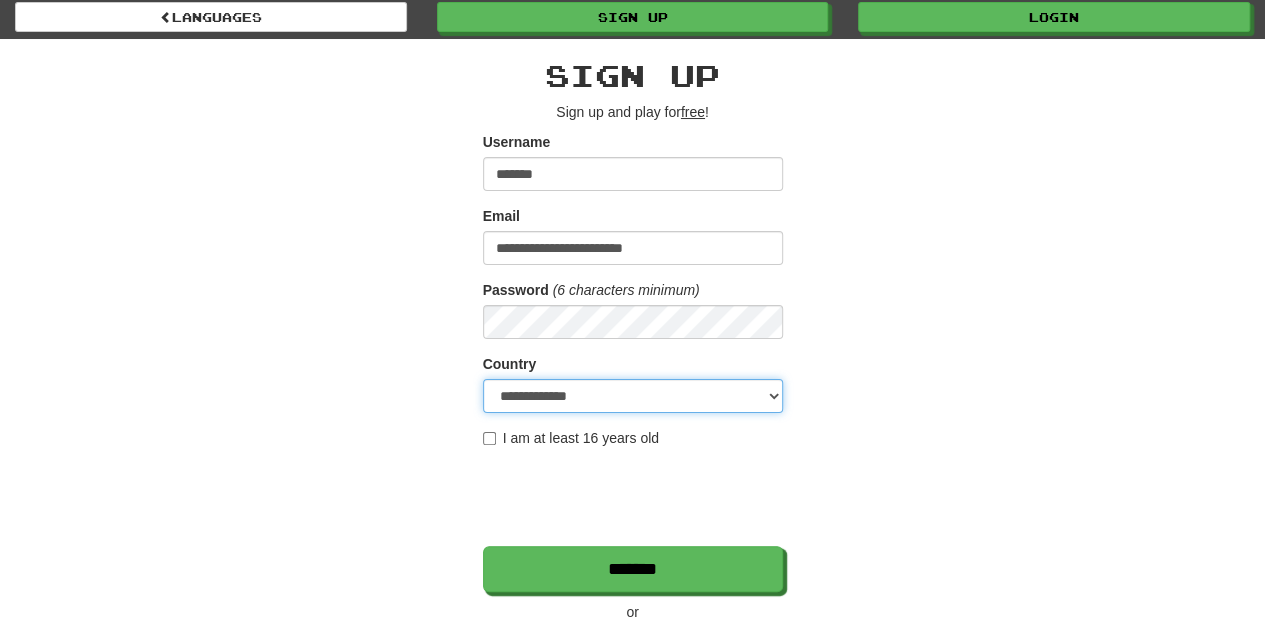 select on "**" 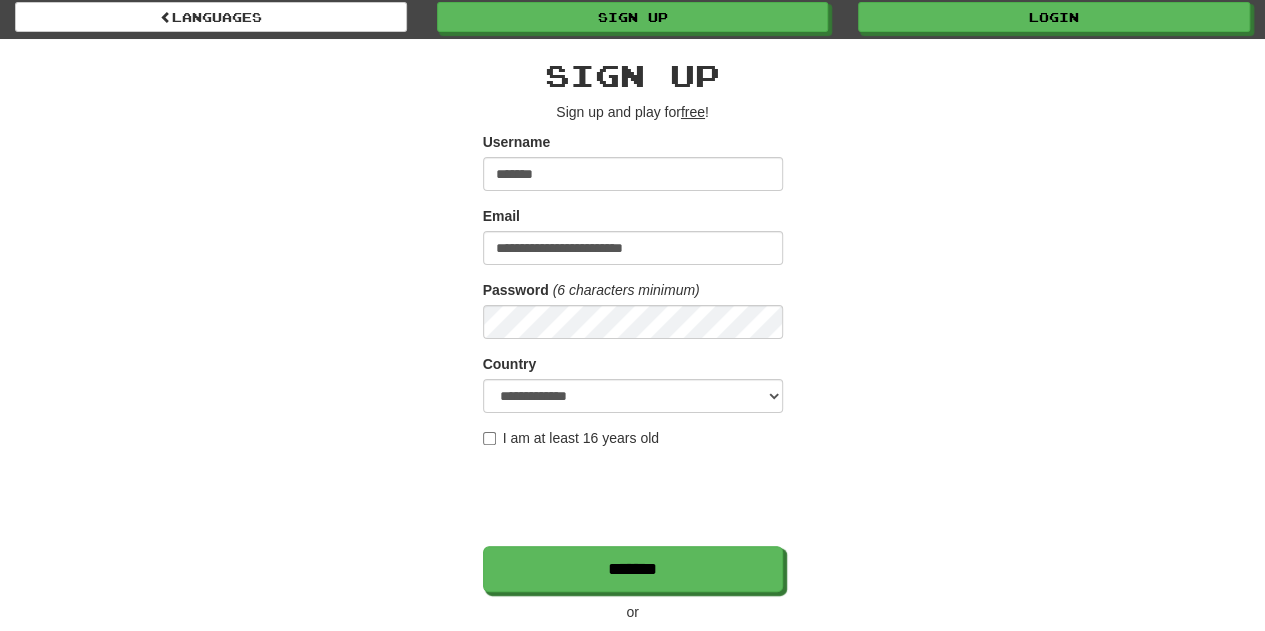 click on "I am at least 16 years old" at bounding box center (571, 438) 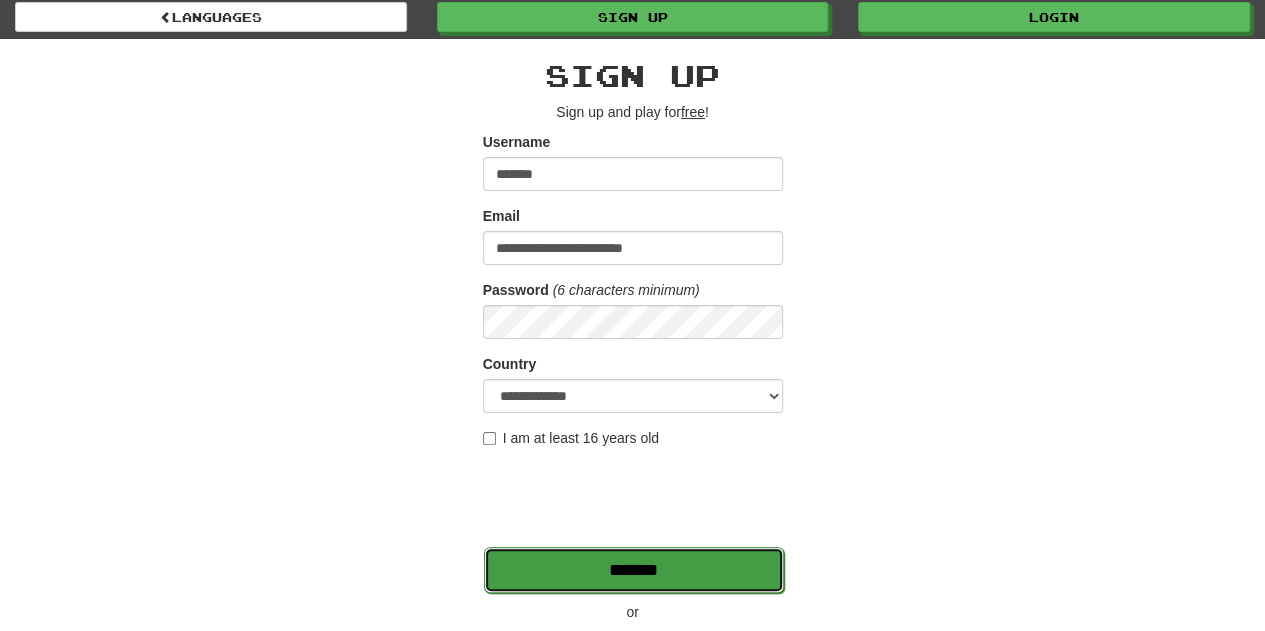 click on "*******" at bounding box center [634, 570] 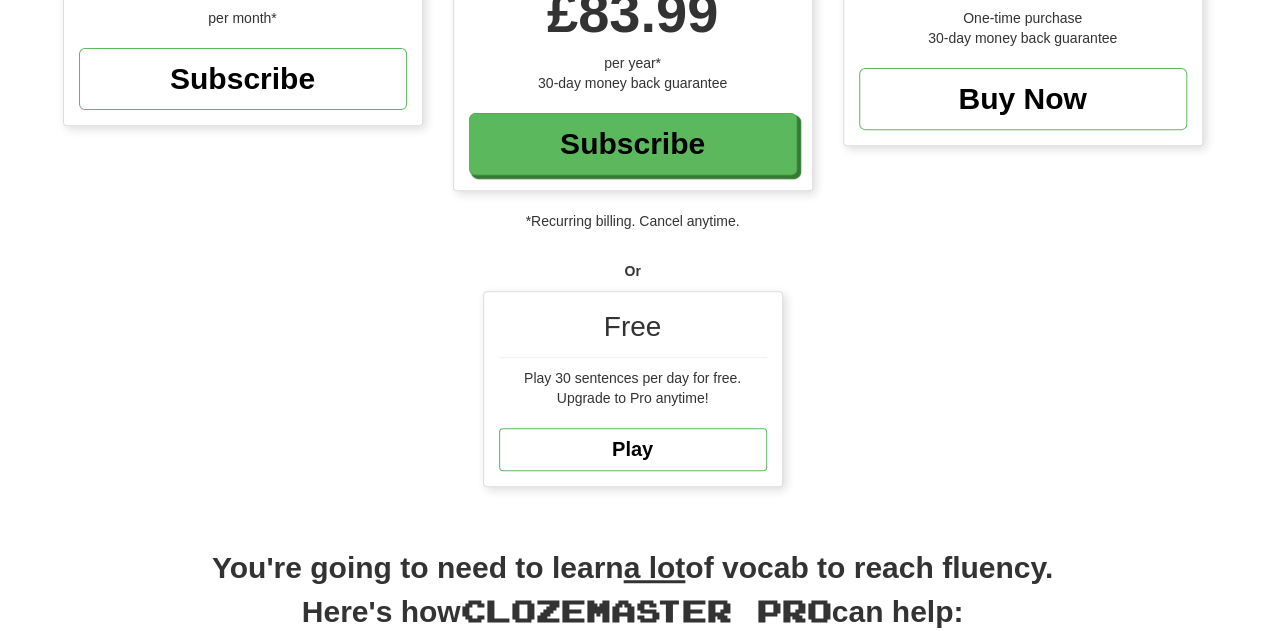 scroll, scrollTop: 400, scrollLeft: 0, axis: vertical 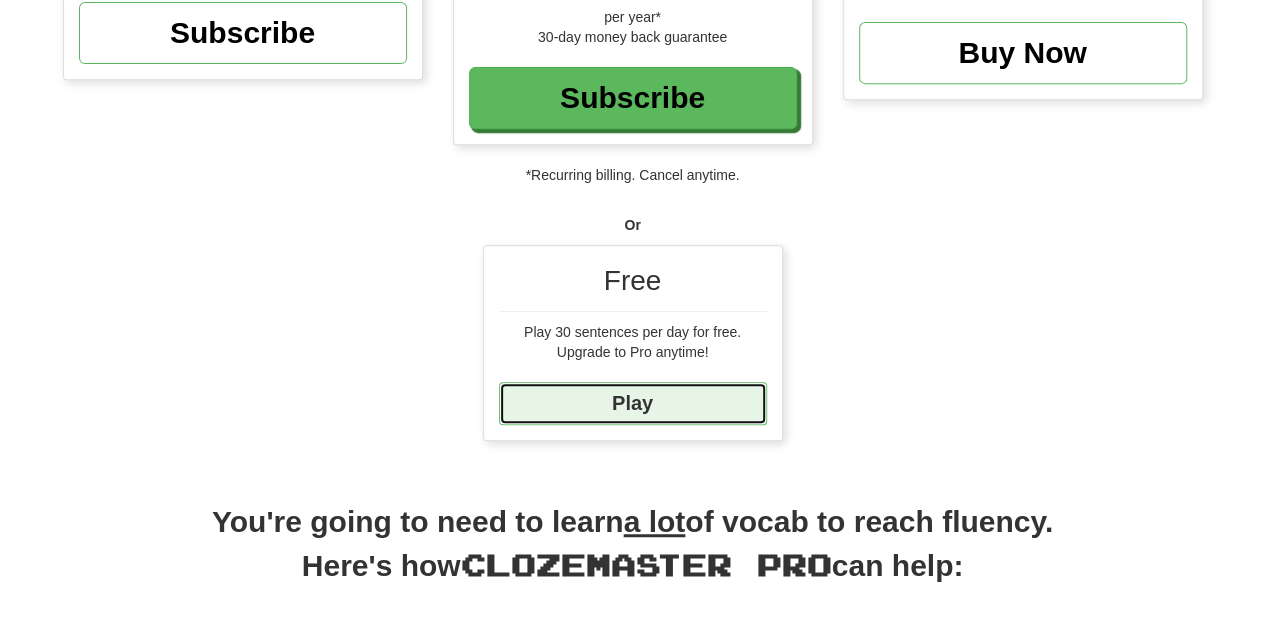 click on "Play" at bounding box center [633, 403] 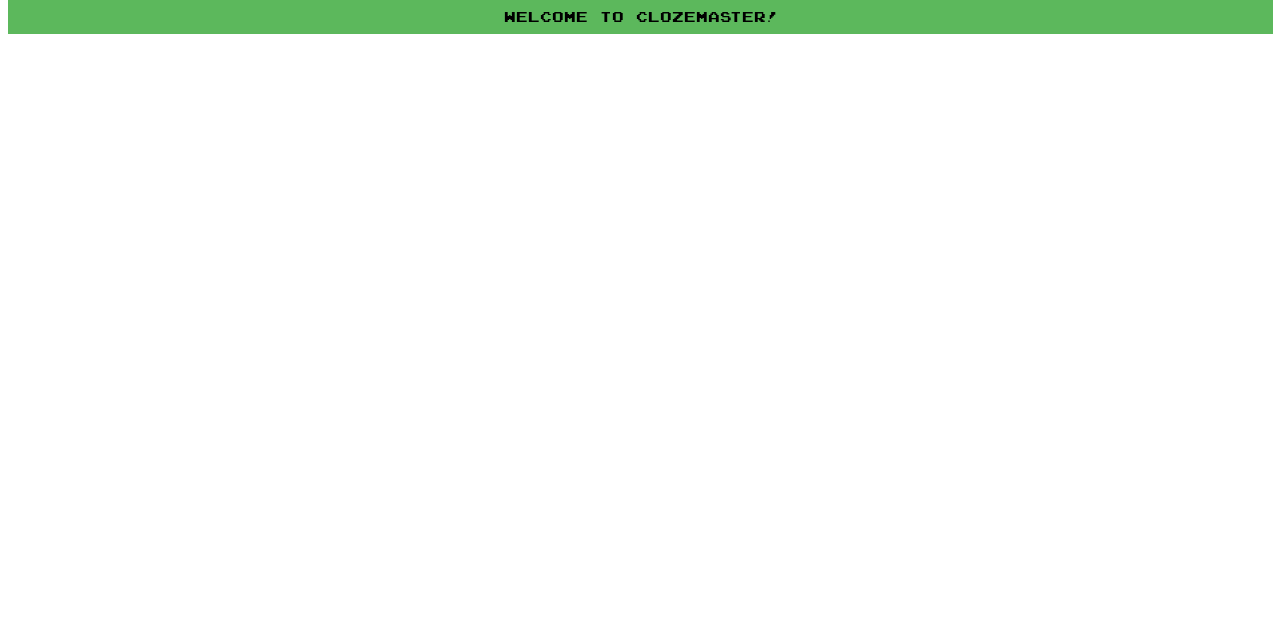 scroll, scrollTop: 0, scrollLeft: 0, axis: both 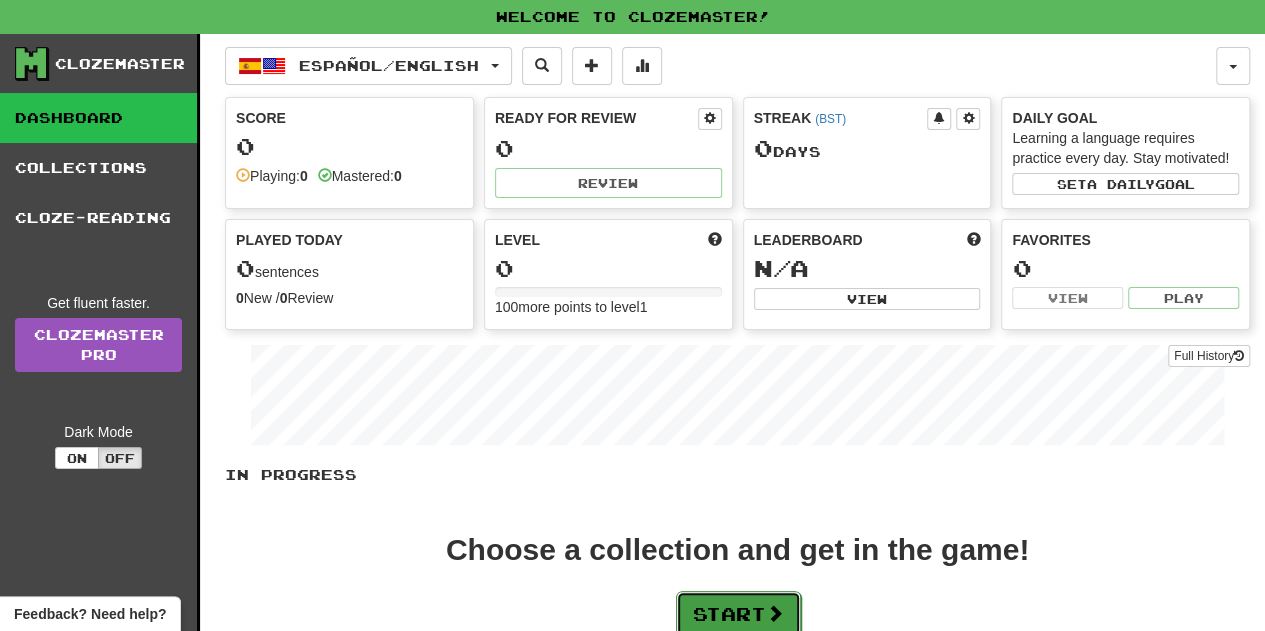 click on "Start" at bounding box center [738, 614] 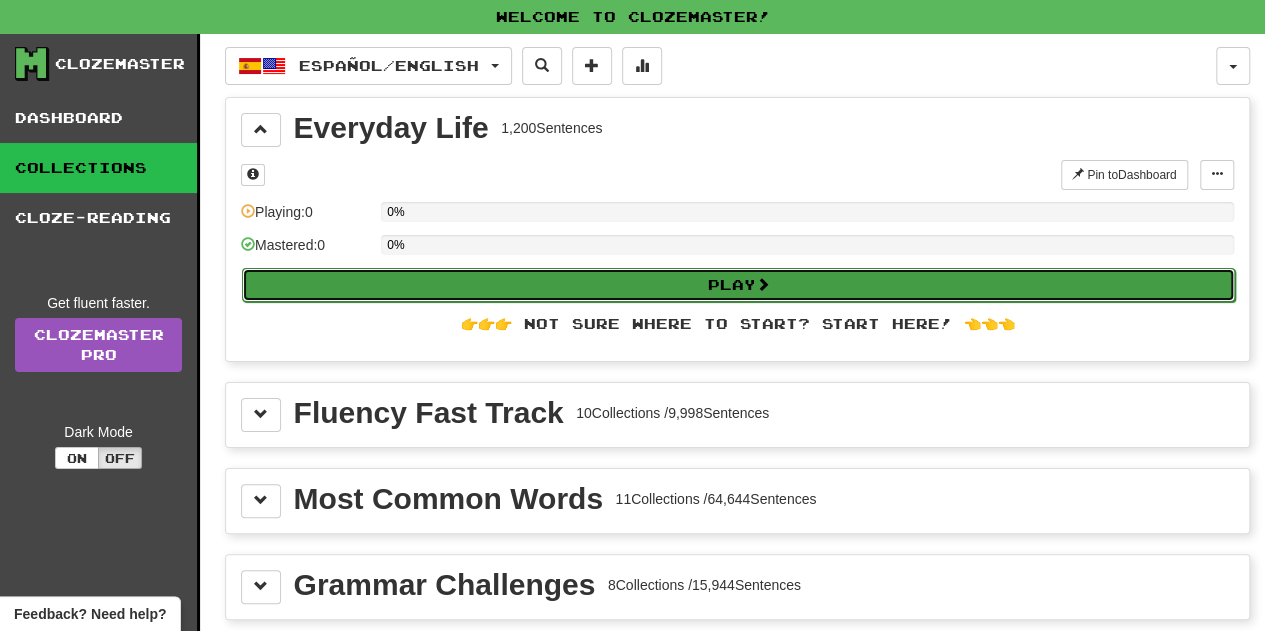 click on "Play" at bounding box center (738, 285) 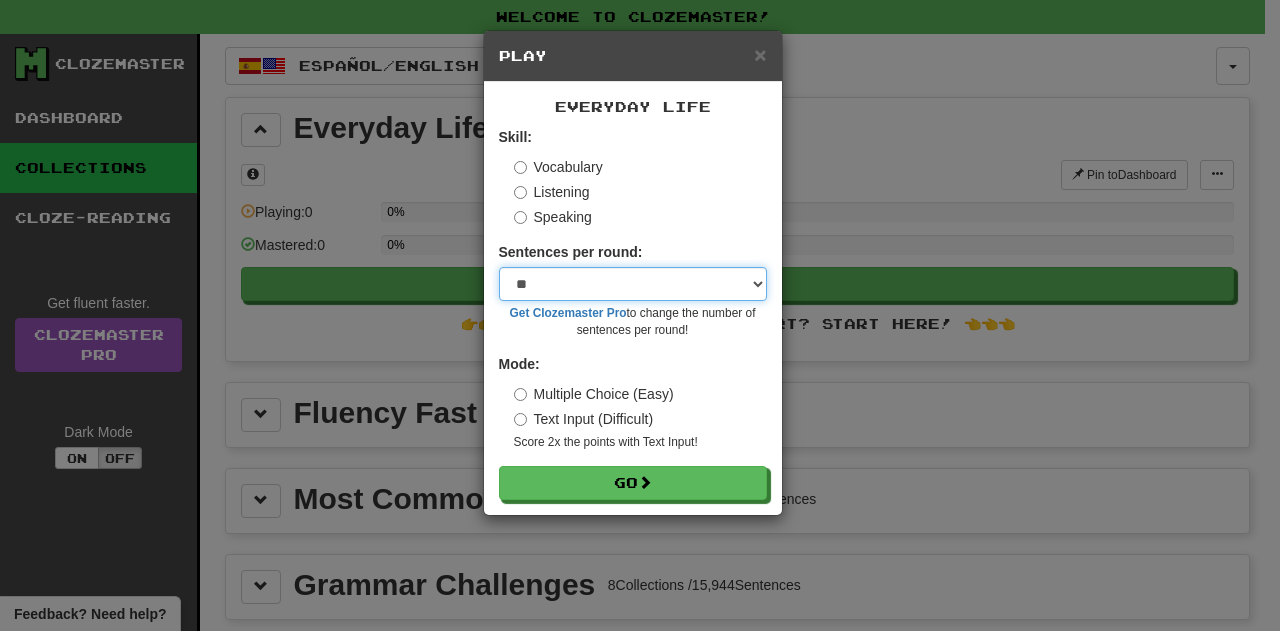 click on "* ** ** ** ** ** *** ********" at bounding box center [633, 284] 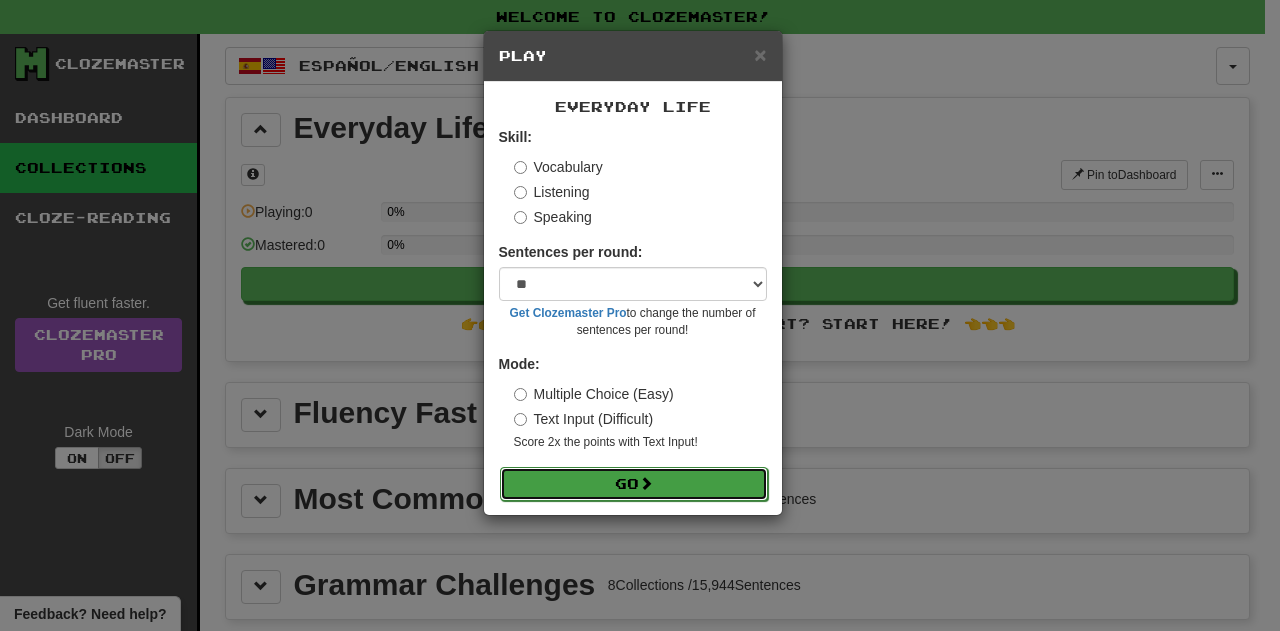 click on "Go" at bounding box center (634, 484) 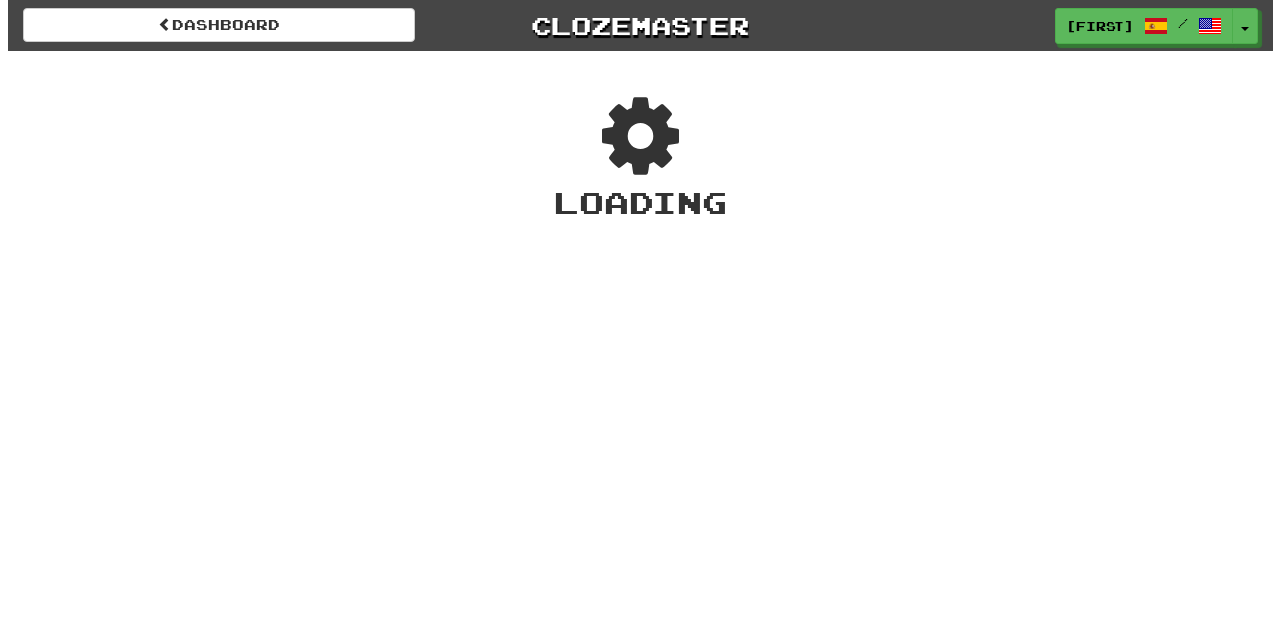 scroll, scrollTop: 0, scrollLeft: 0, axis: both 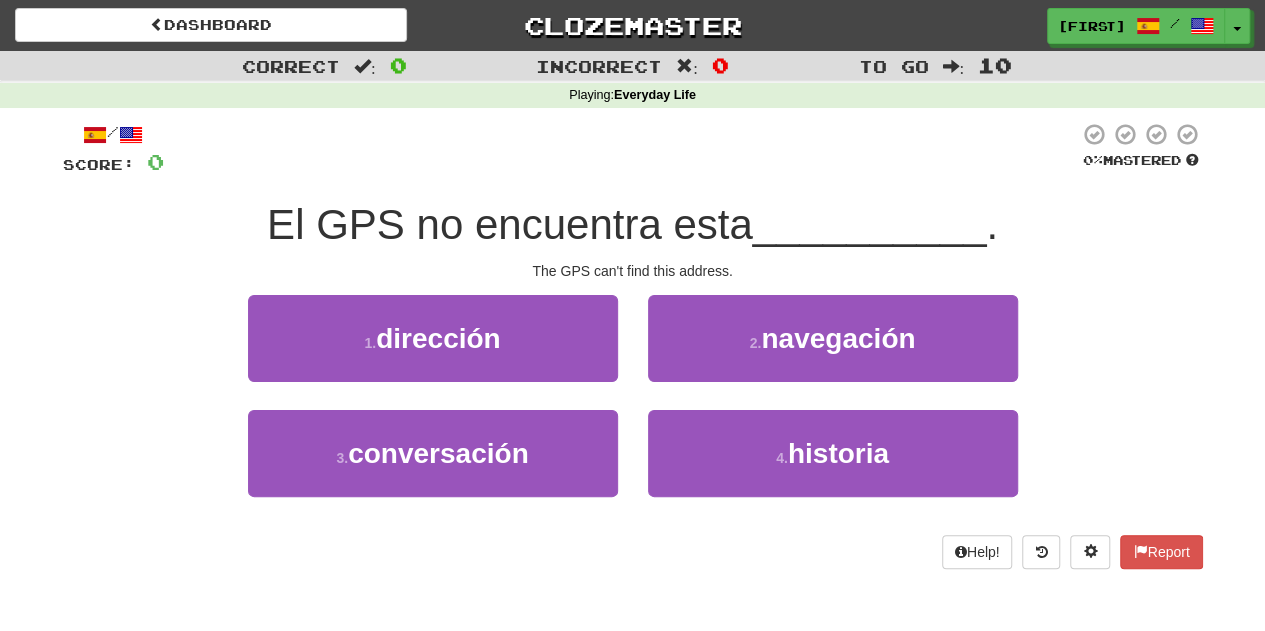 click on "2 .  navegación" at bounding box center [833, 352] 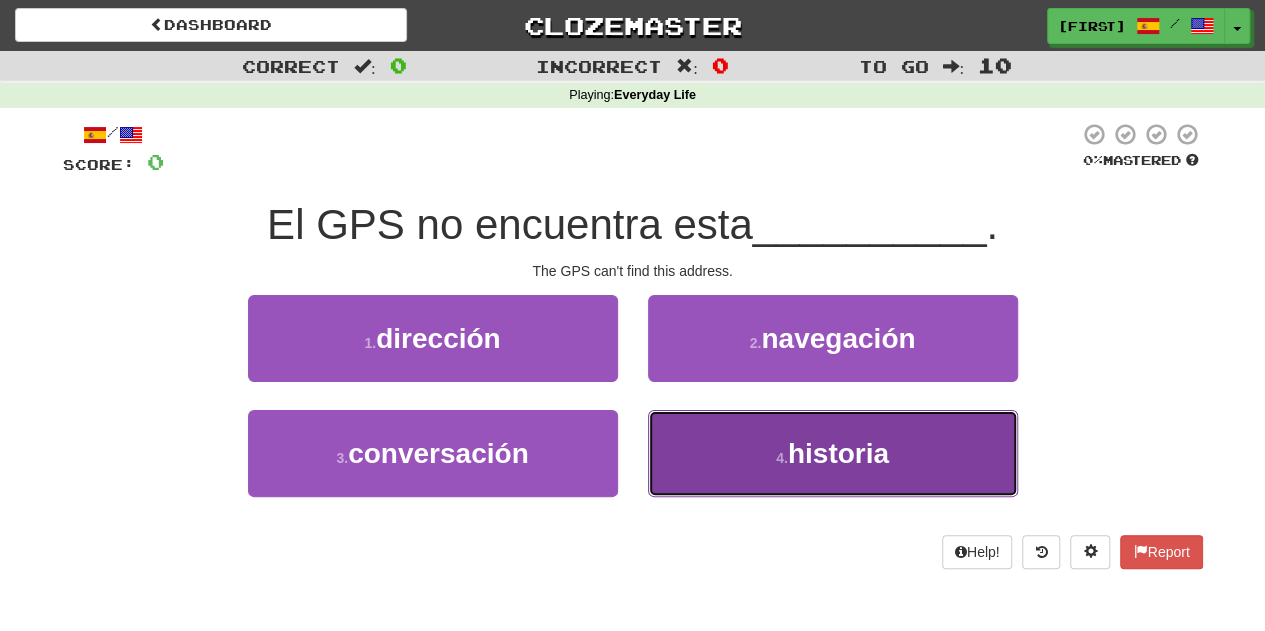 click on "4 .  historia" at bounding box center [833, 453] 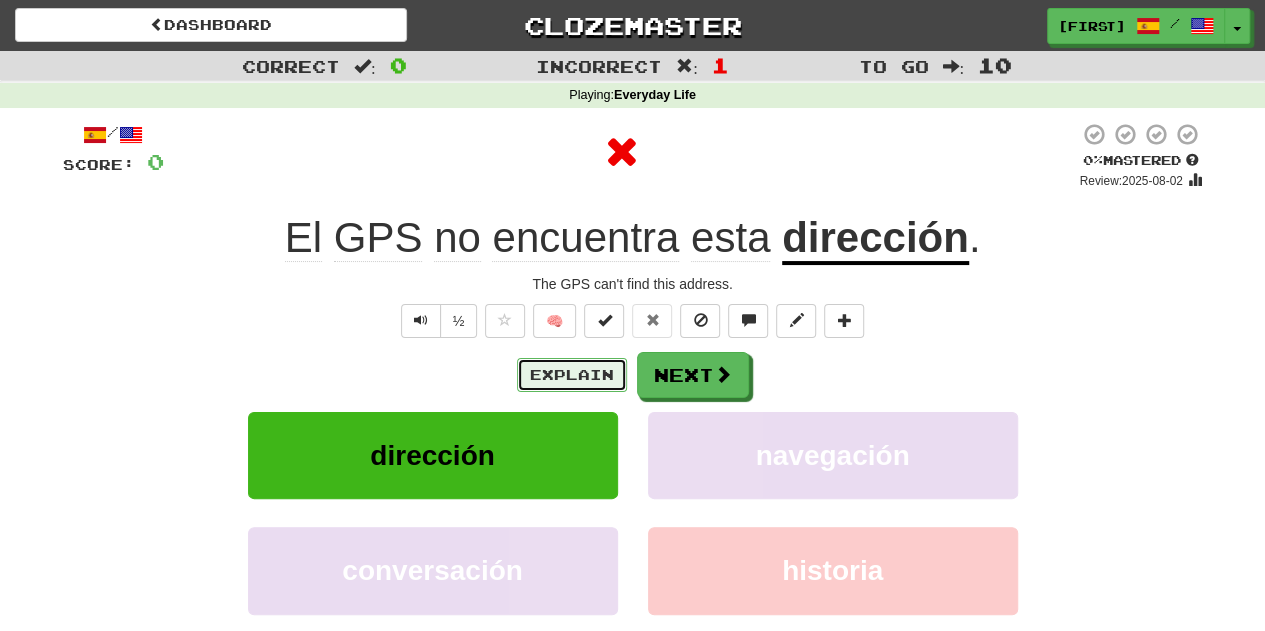 click on "Explain" at bounding box center (572, 375) 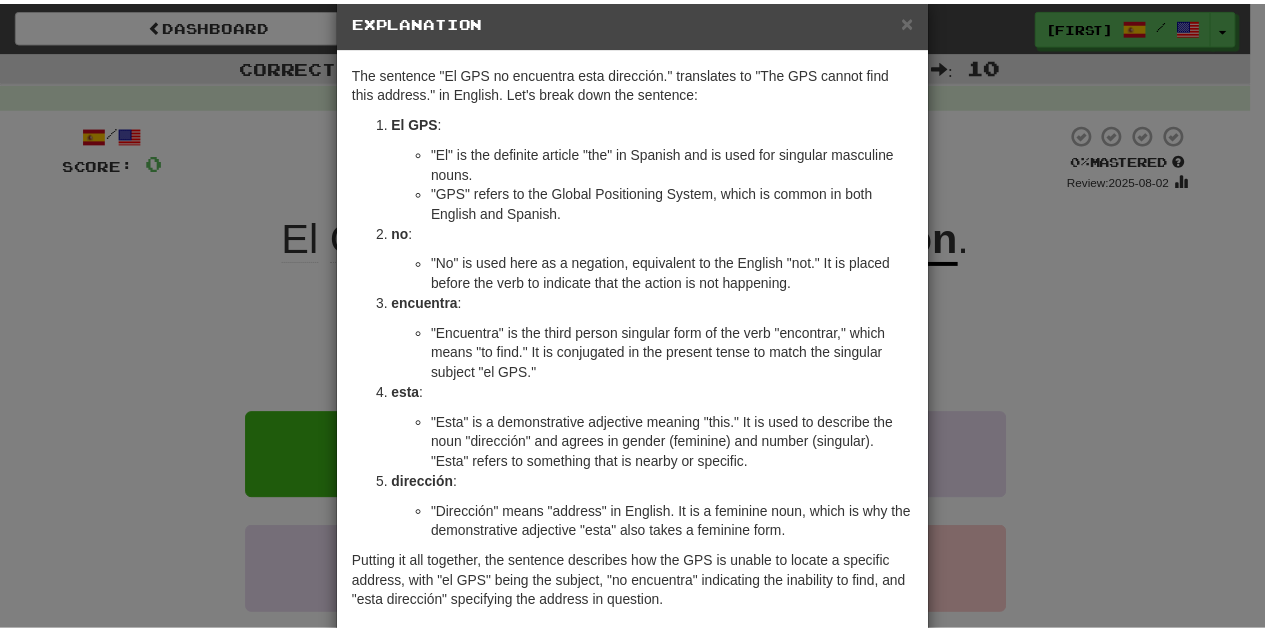 scroll, scrollTop: 33, scrollLeft: 0, axis: vertical 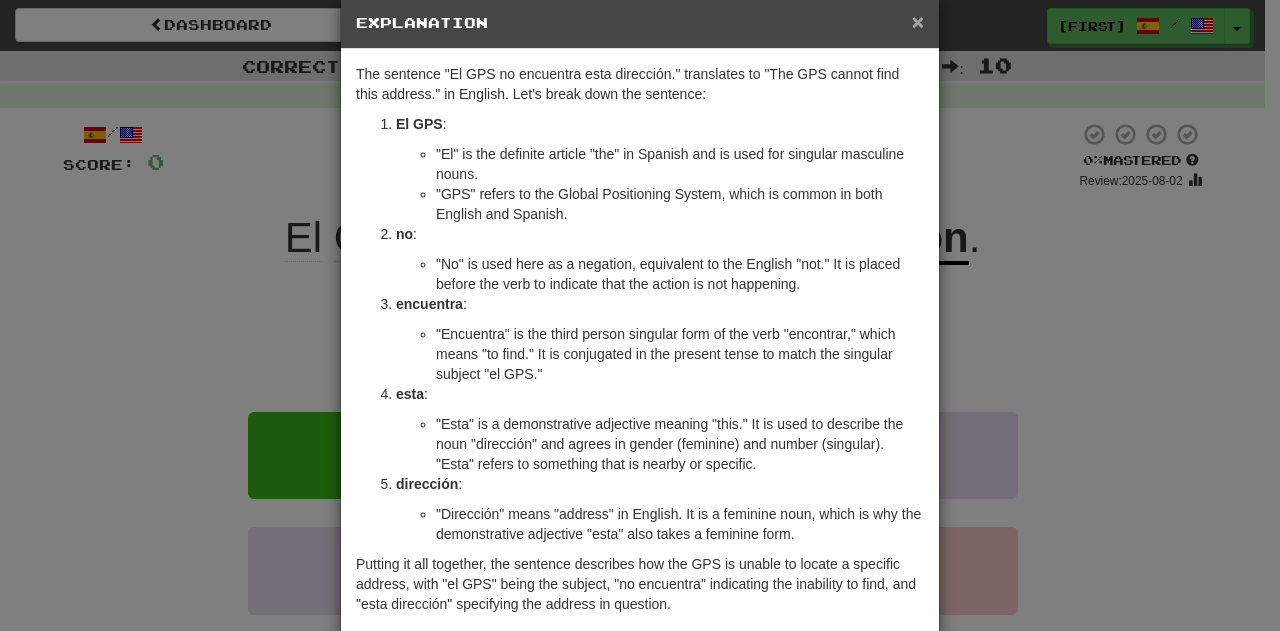 click on "×" at bounding box center (918, 21) 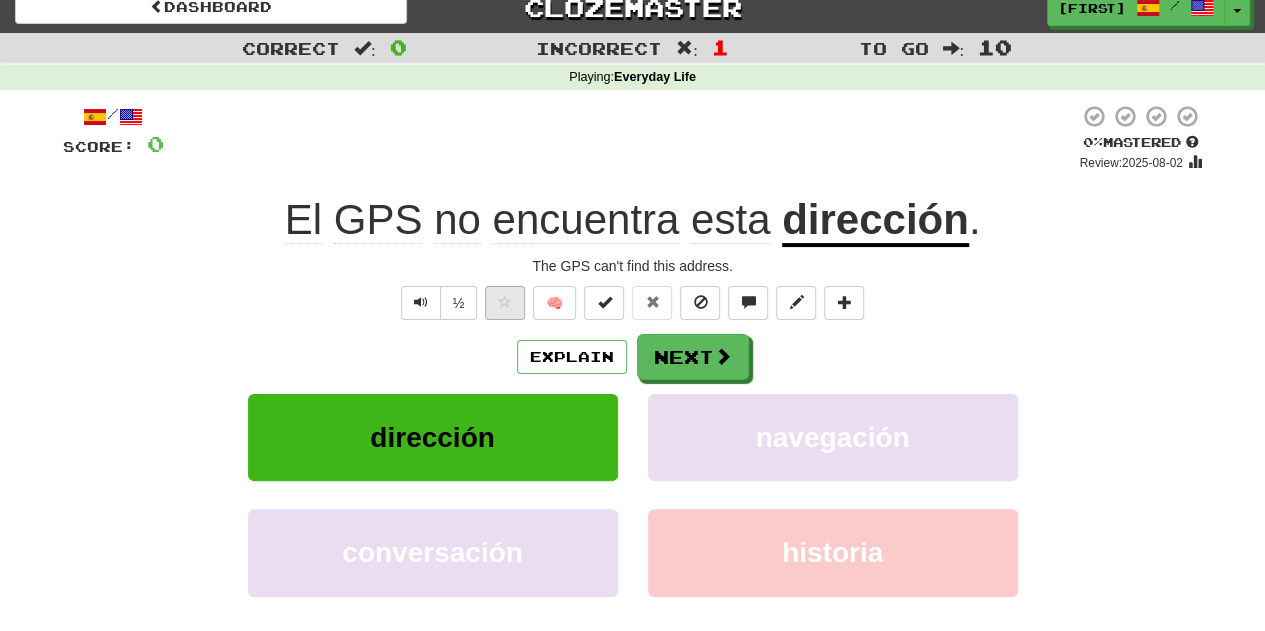 scroll, scrollTop: 33, scrollLeft: 0, axis: vertical 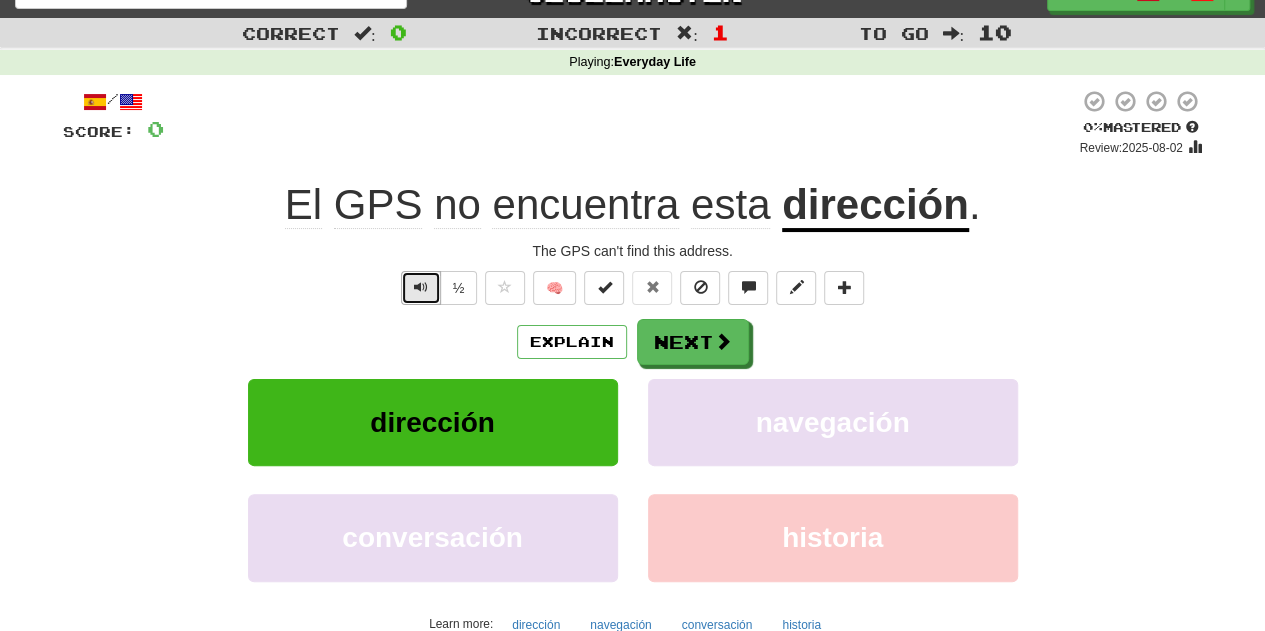 click at bounding box center [421, 287] 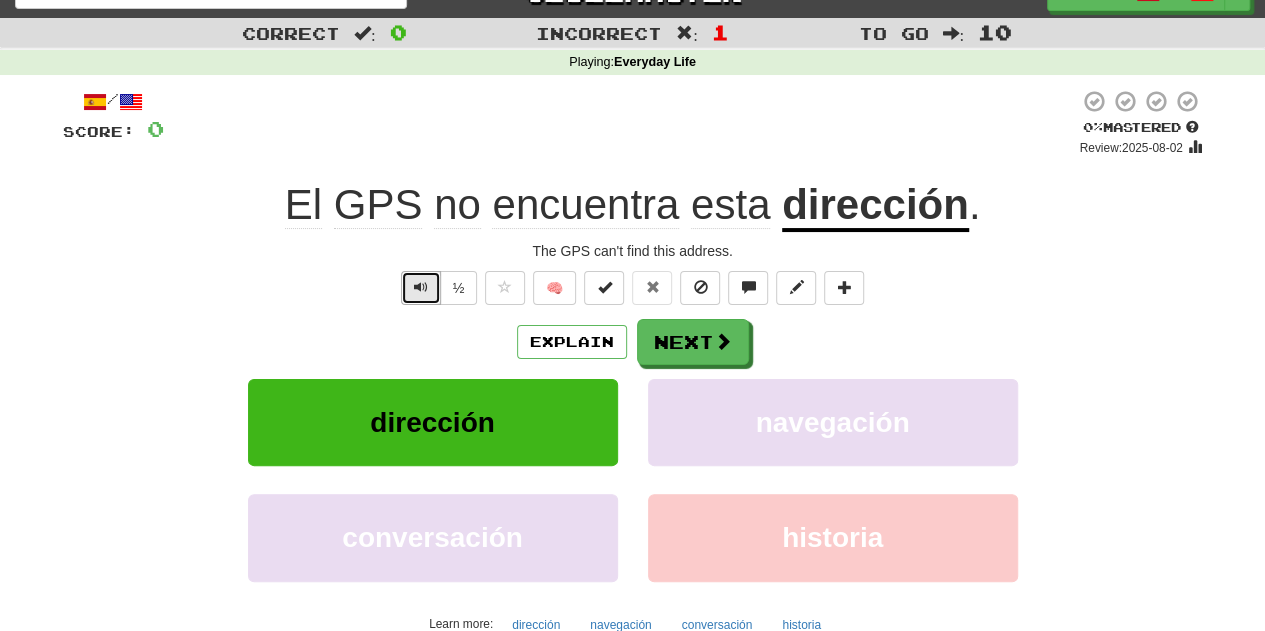 click at bounding box center (421, 287) 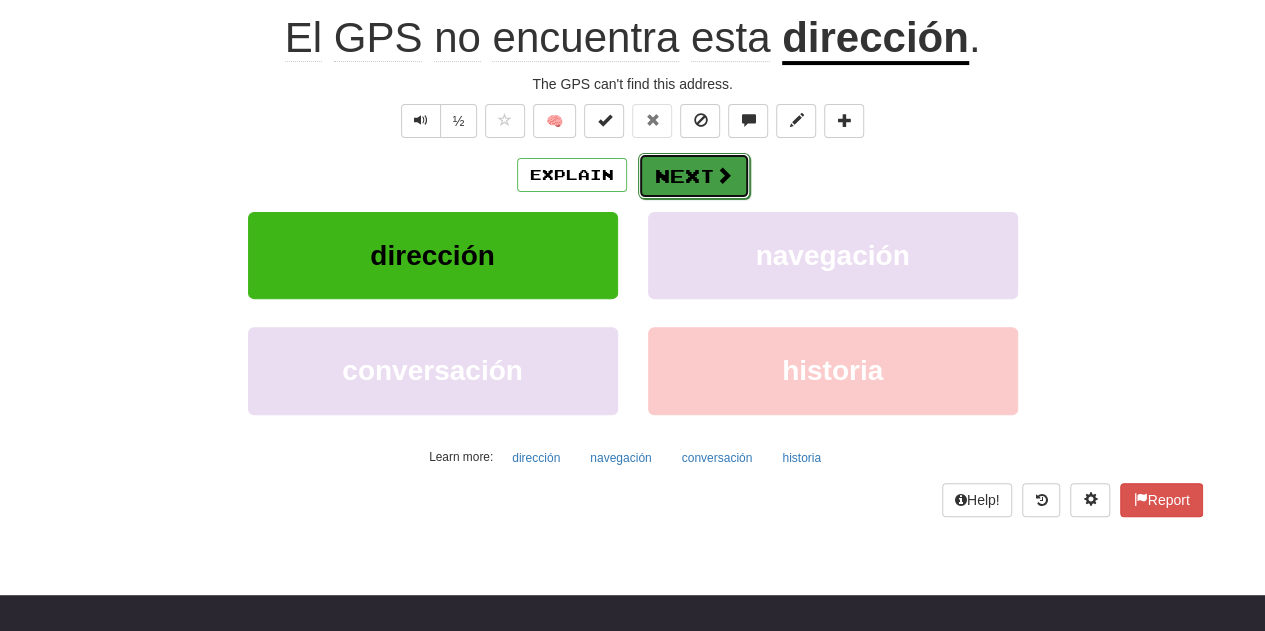 click on "Next" at bounding box center (694, 176) 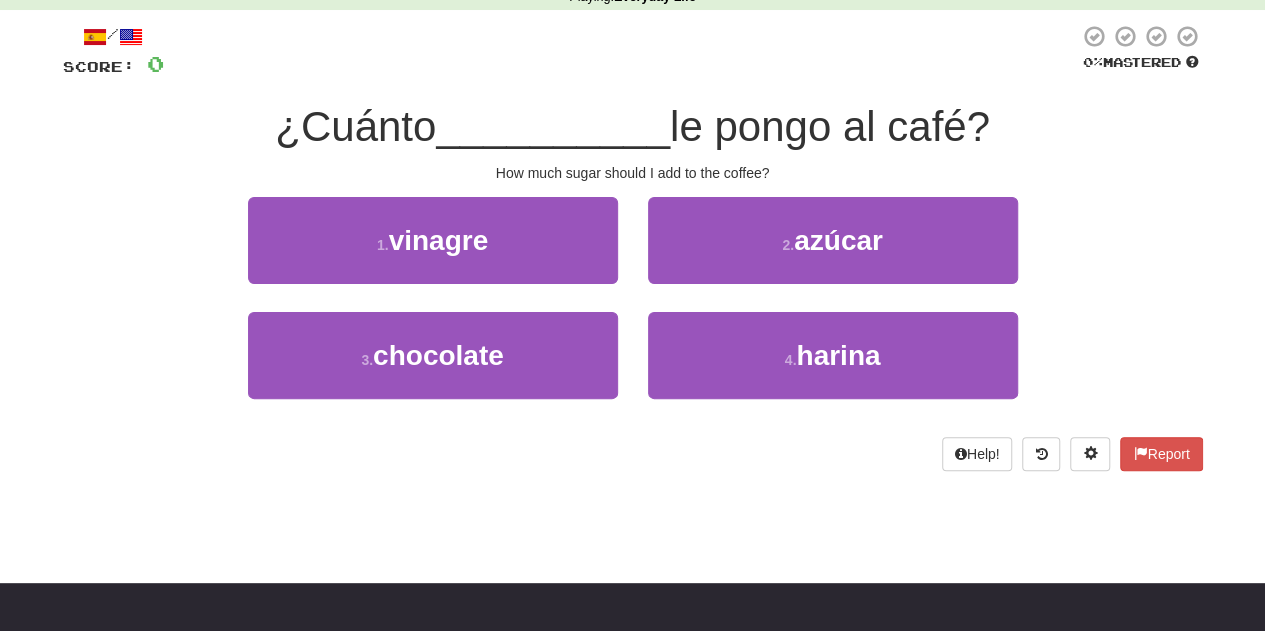 scroll, scrollTop: 87, scrollLeft: 0, axis: vertical 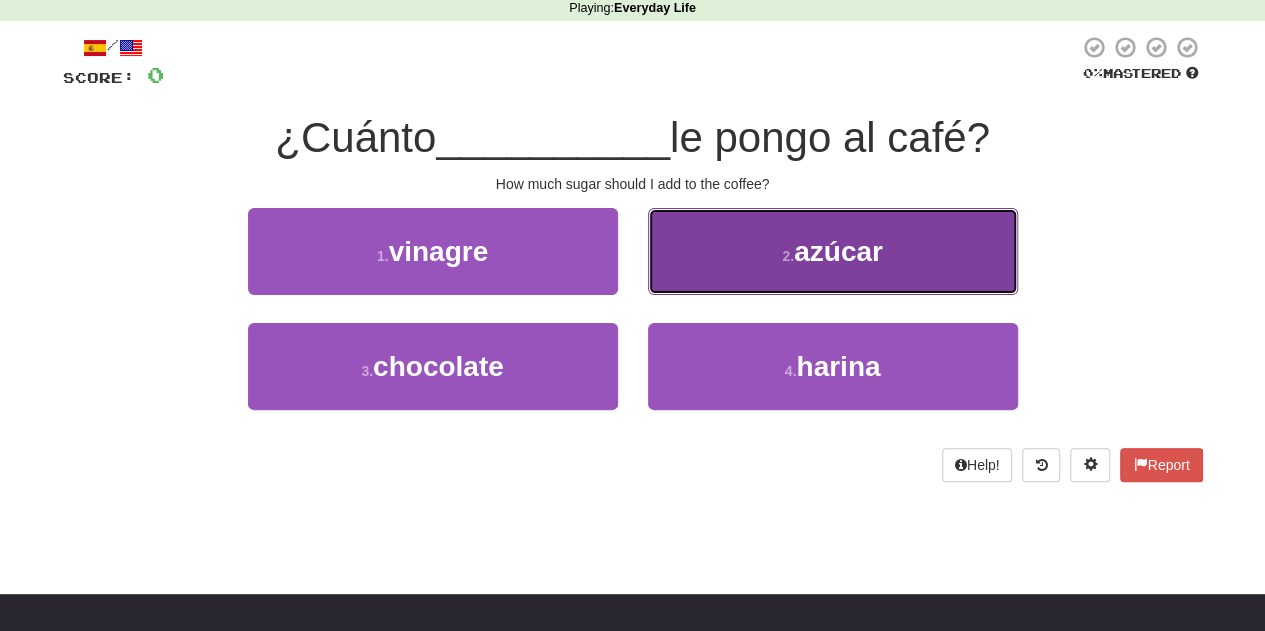 click on "azúcar" at bounding box center [838, 251] 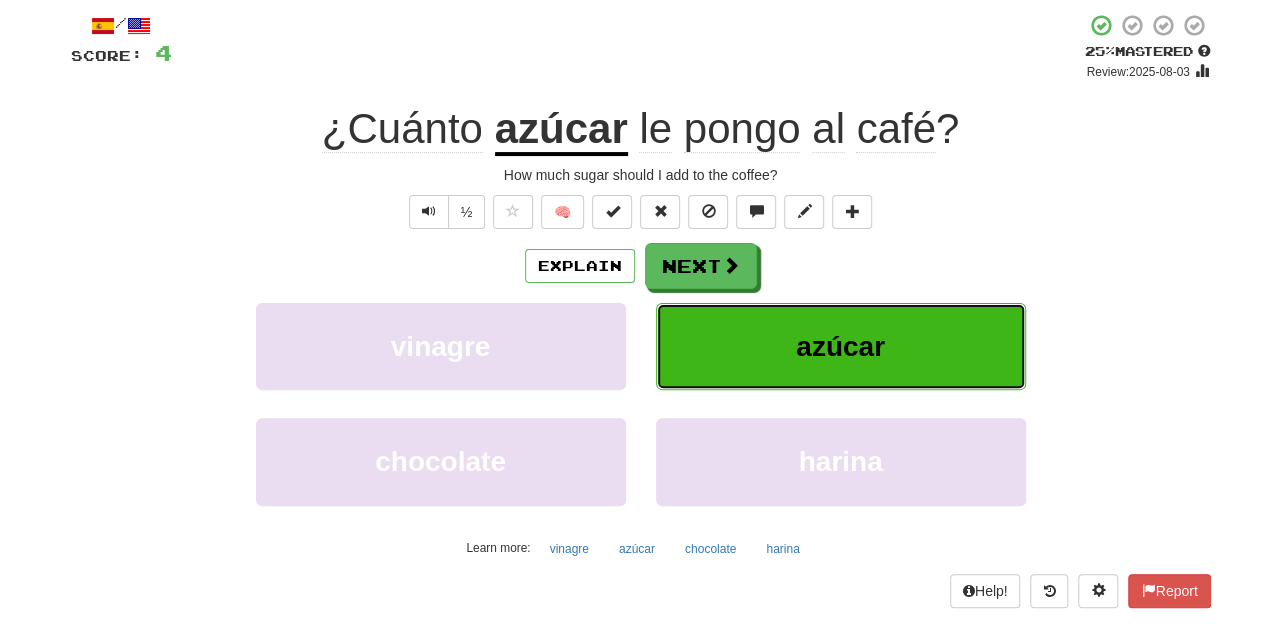 scroll, scrollTop: 120, scrollLeft: 0, axis: vertical 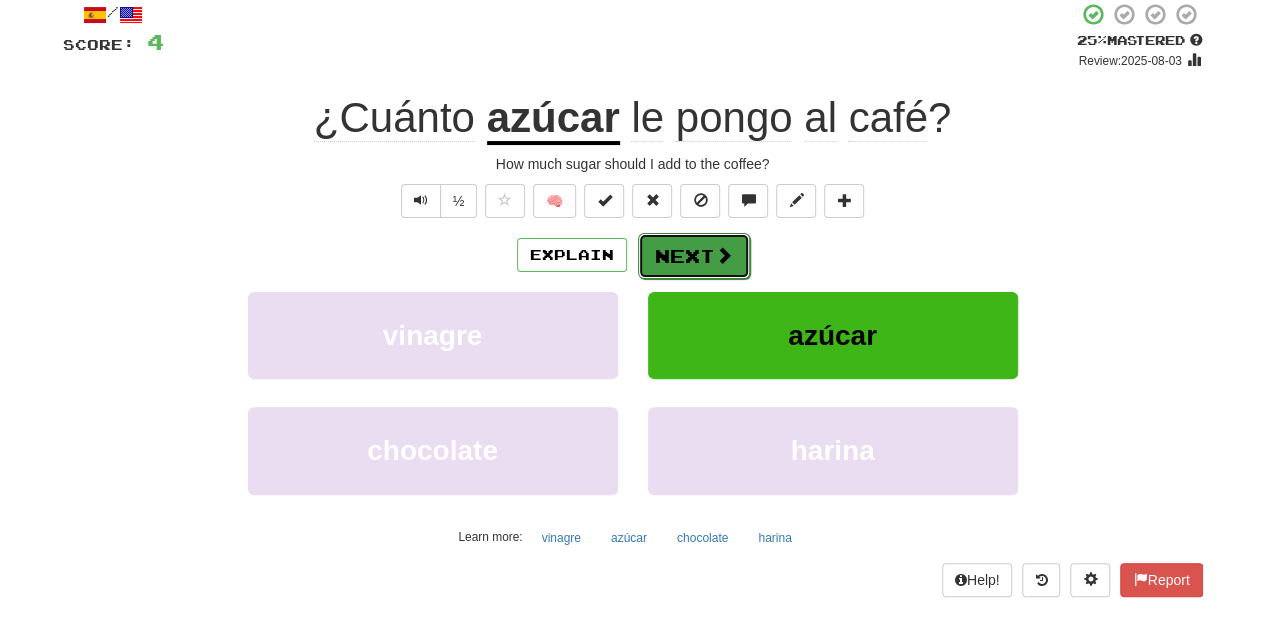 click on "Next" at bounding box center [694, 256] 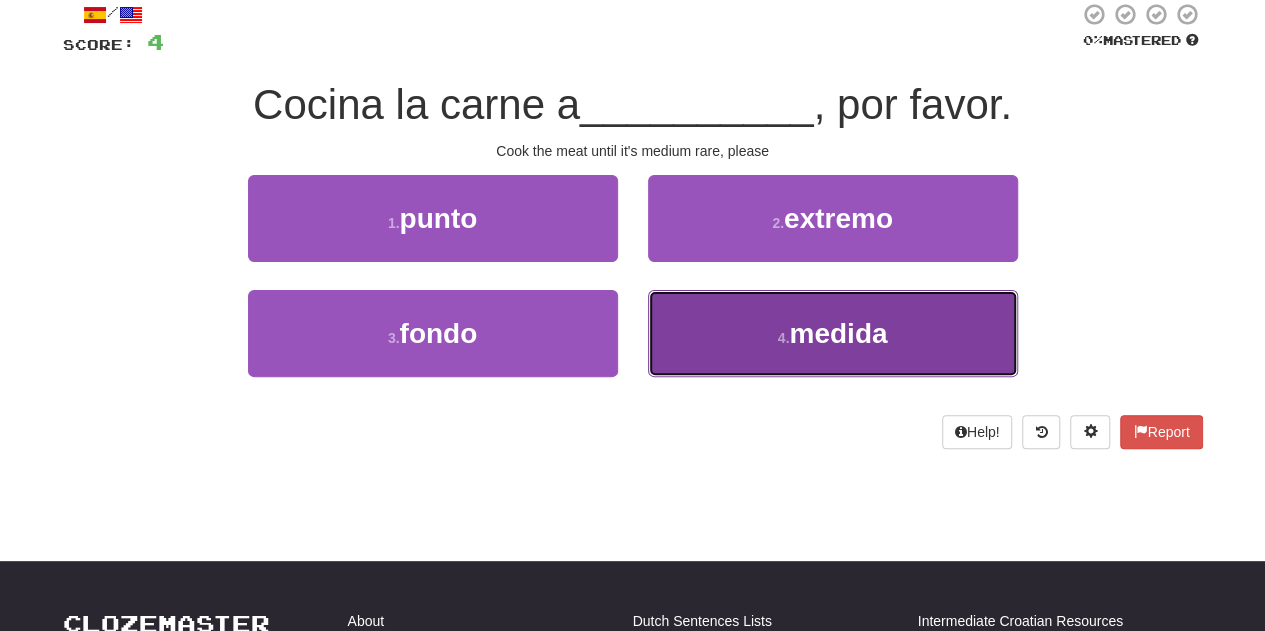 click on "4 .  medida" at bounding box center (833, 333) 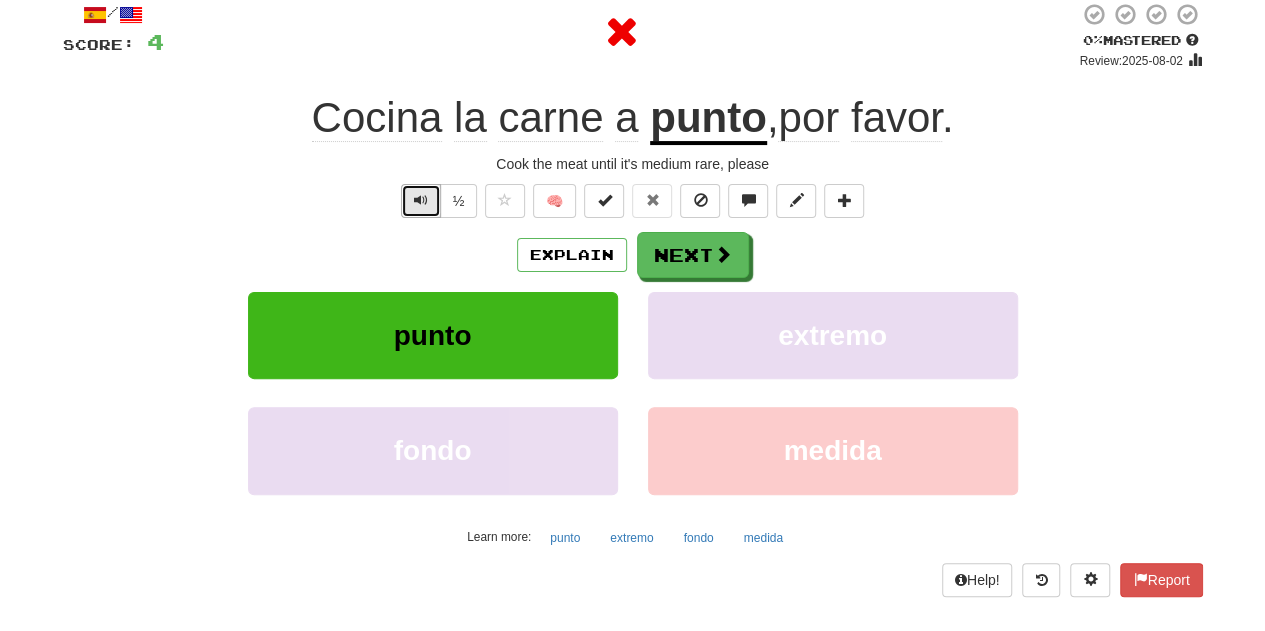 click at bounding box center [421, 200] 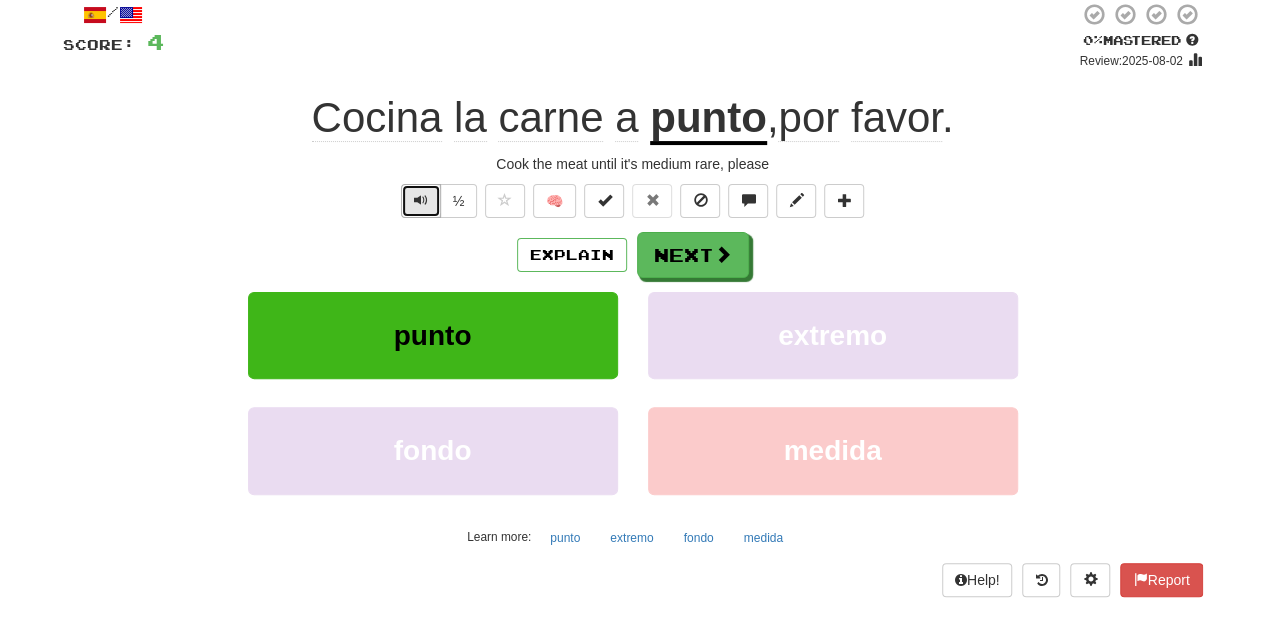 click at bounding box center [421, 200] 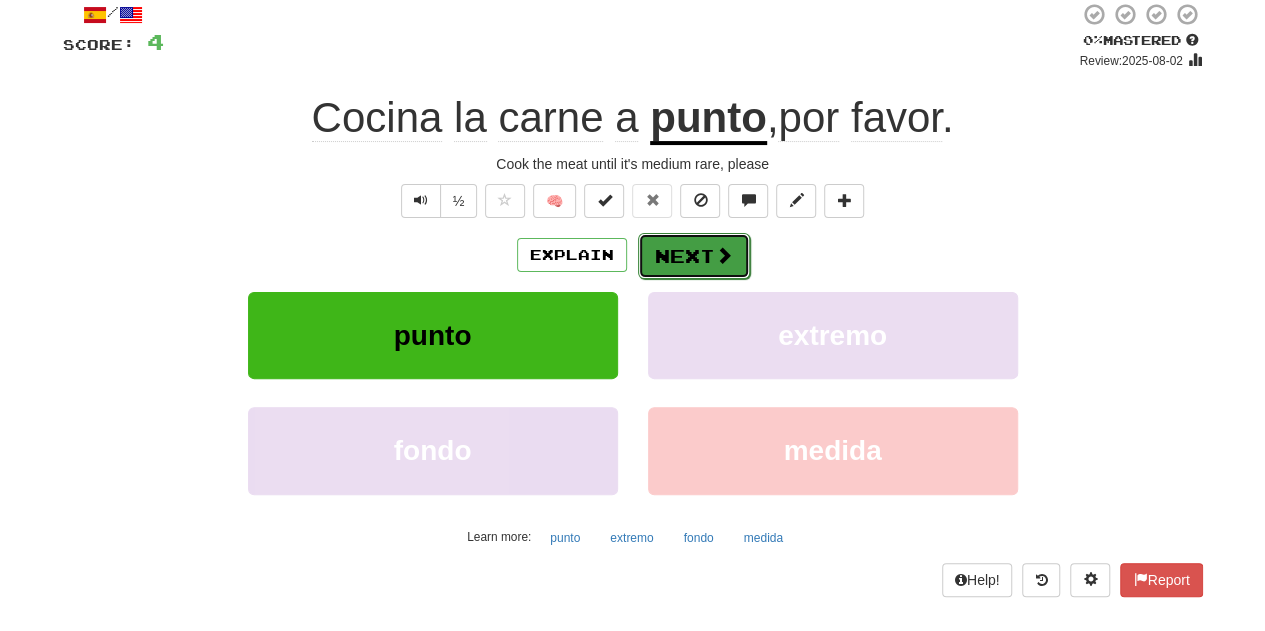 click at bounding box center (724, 255) 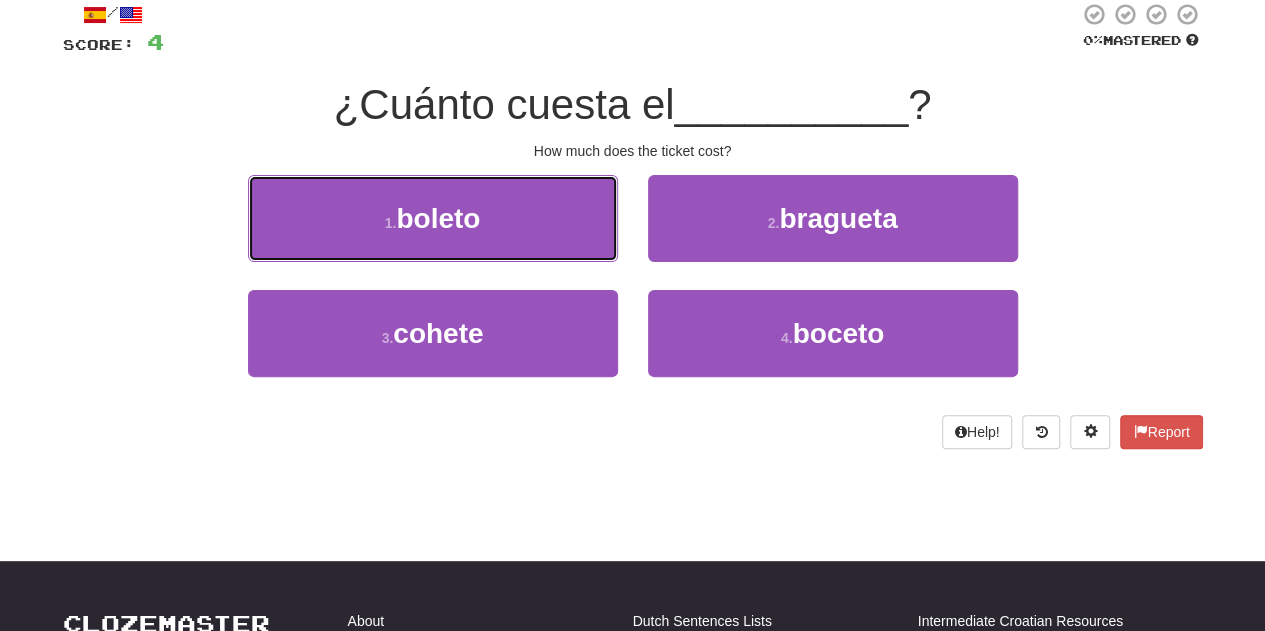 click on "1 .  boleto" at bounding box center (433, 218) 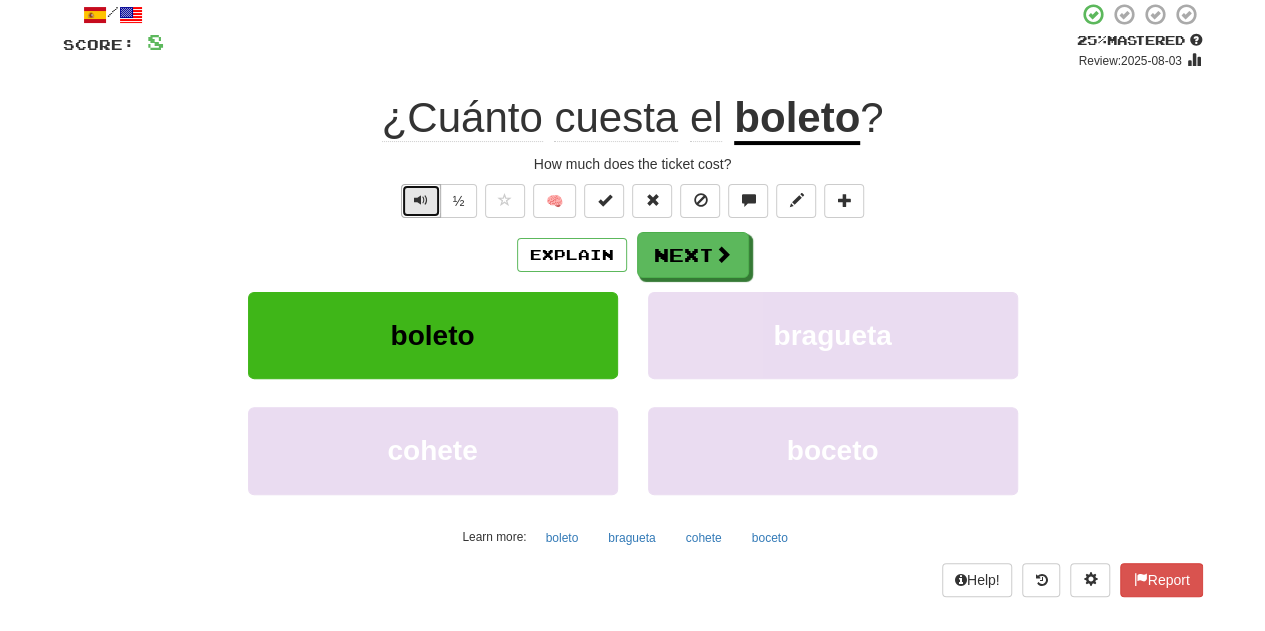 click at bounding box center [421, 200] 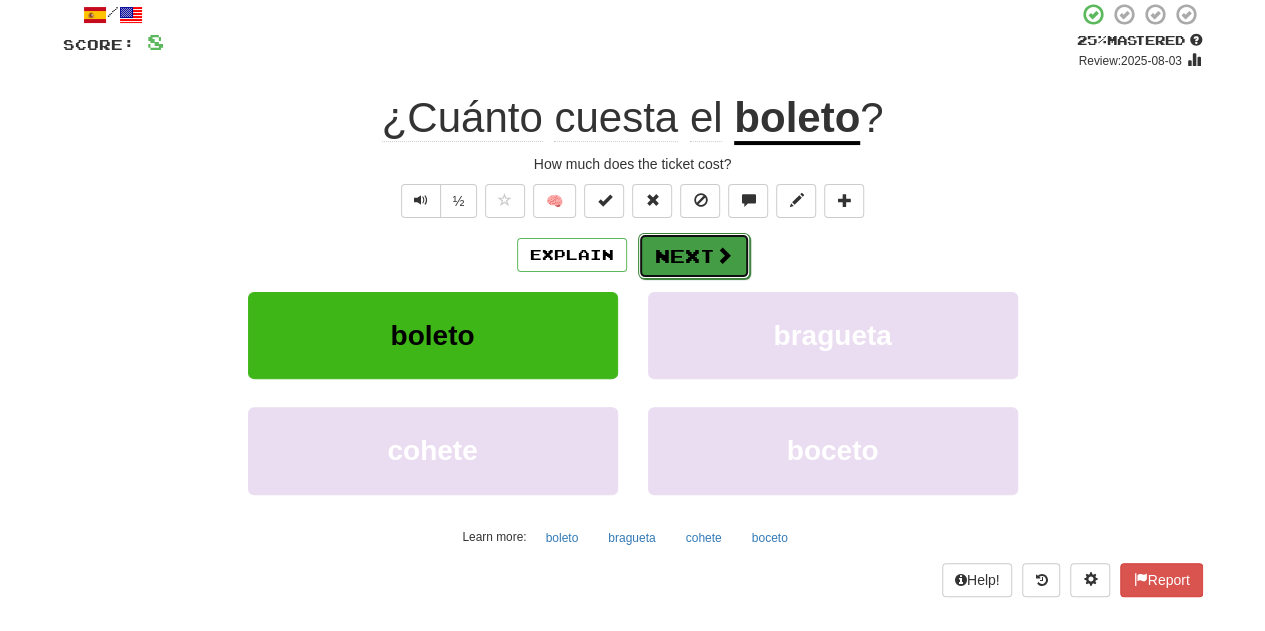 click on "Next" at bounding box center (694, 256) 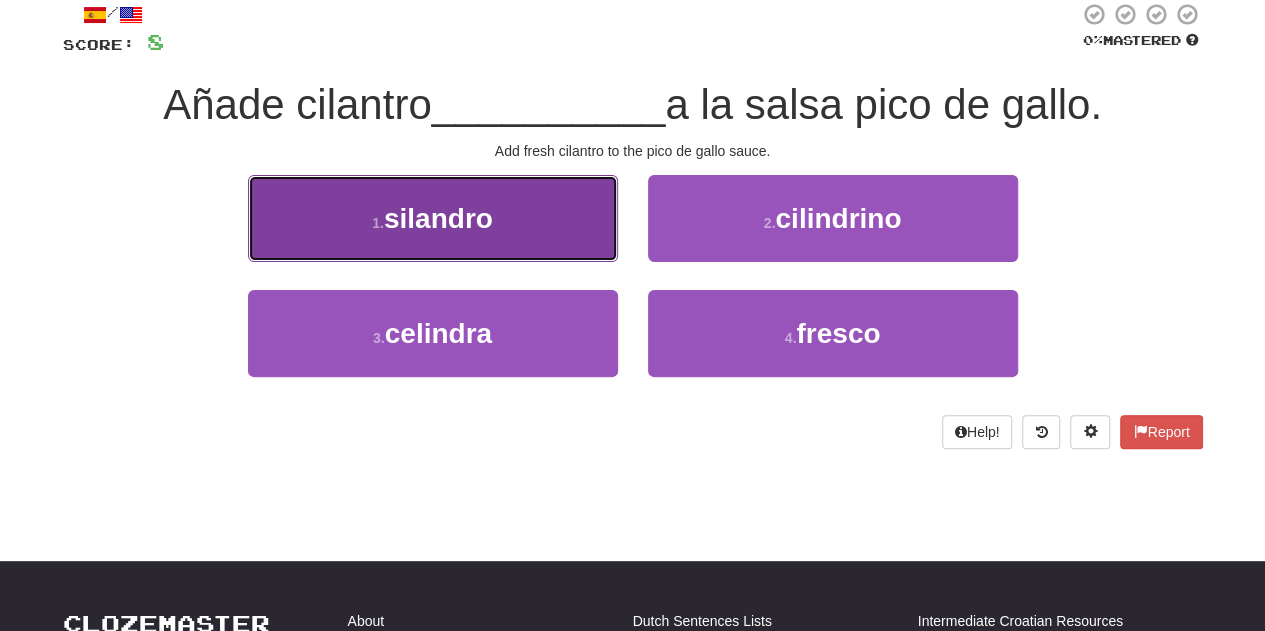 click on "1 .  silandro" at bounding box center [433, 218] 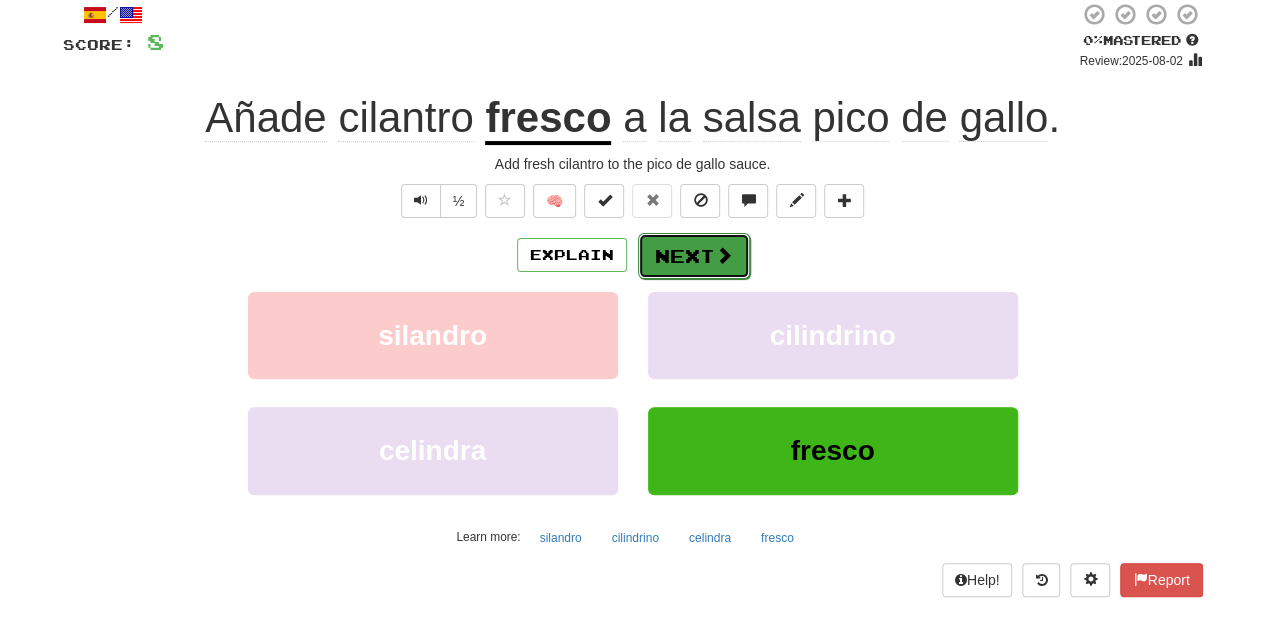 click on "Next" at bounding box center (694, 256) 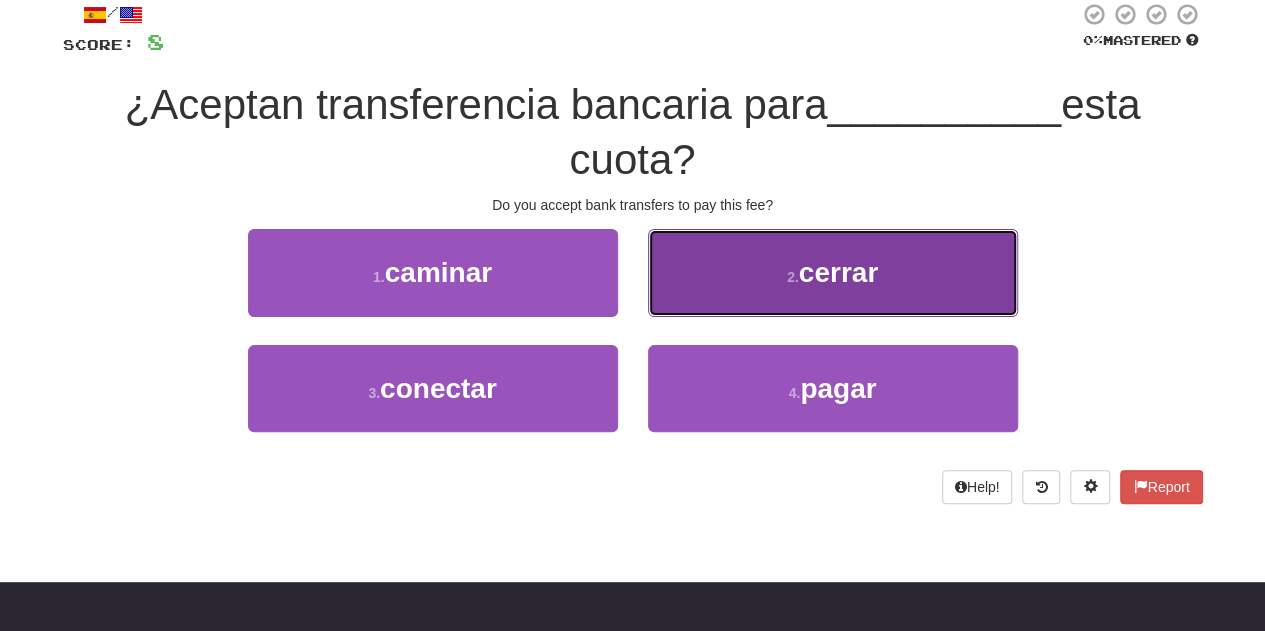 click on "2 .  cerrar" at bounding box center [833, 272] 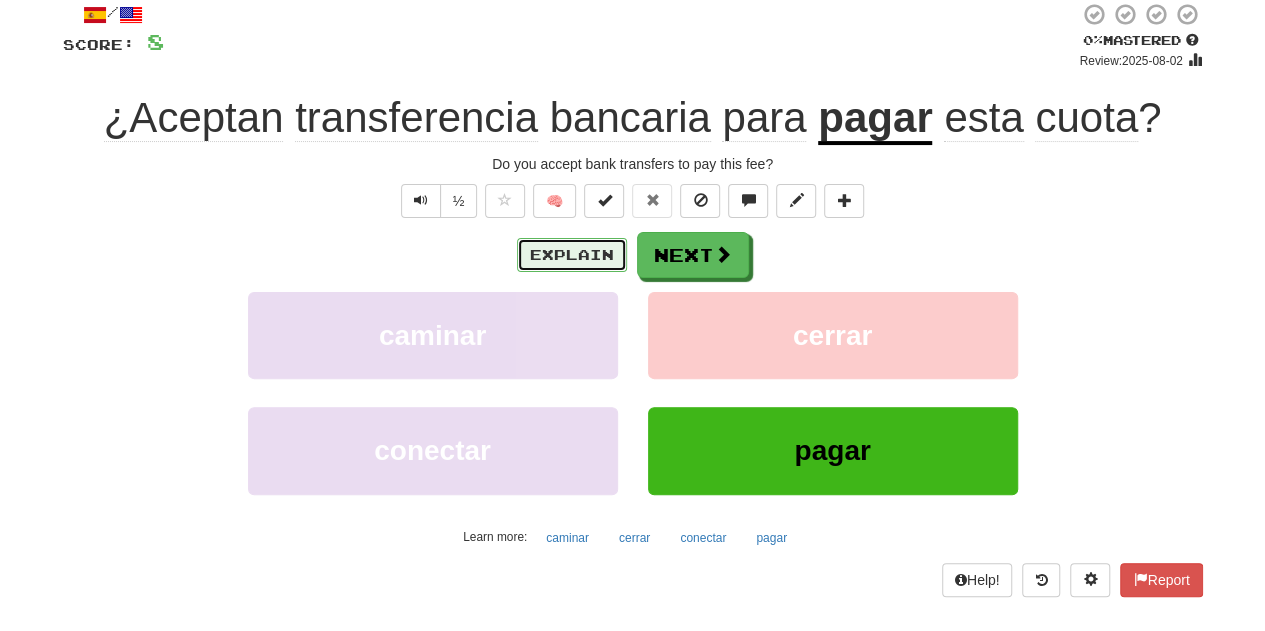 click on "Explain" at bounding box center [572, 255] 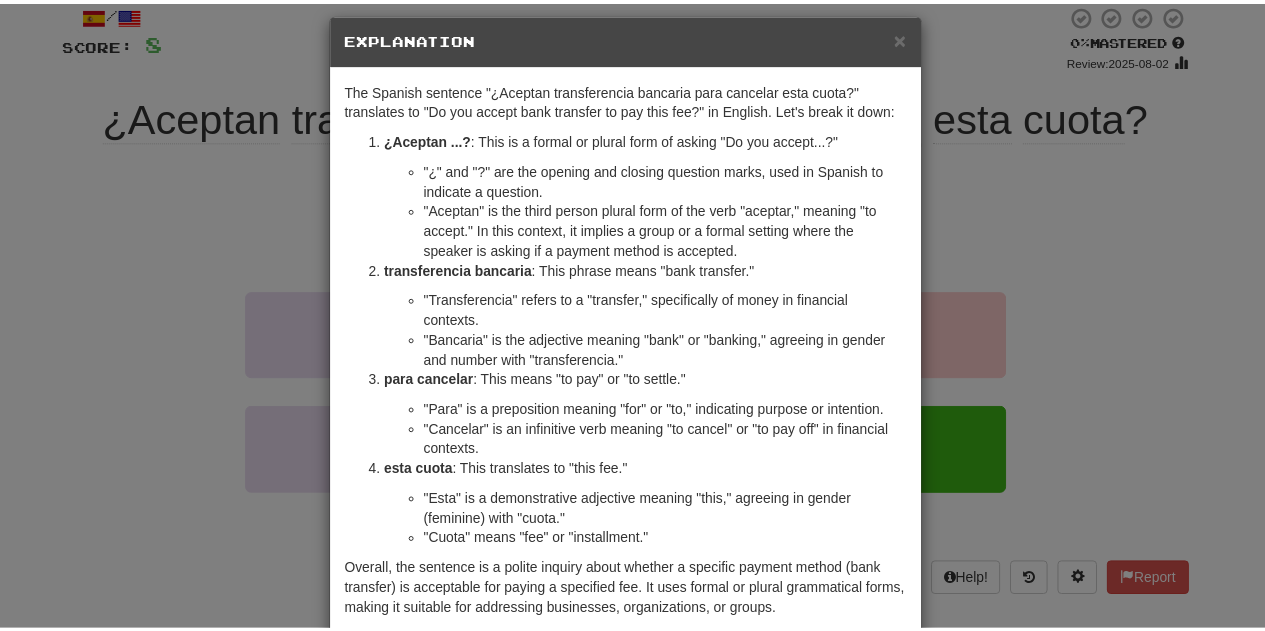 scroll, scrollTop: 5, scrollLeft: 0, axis: vertical 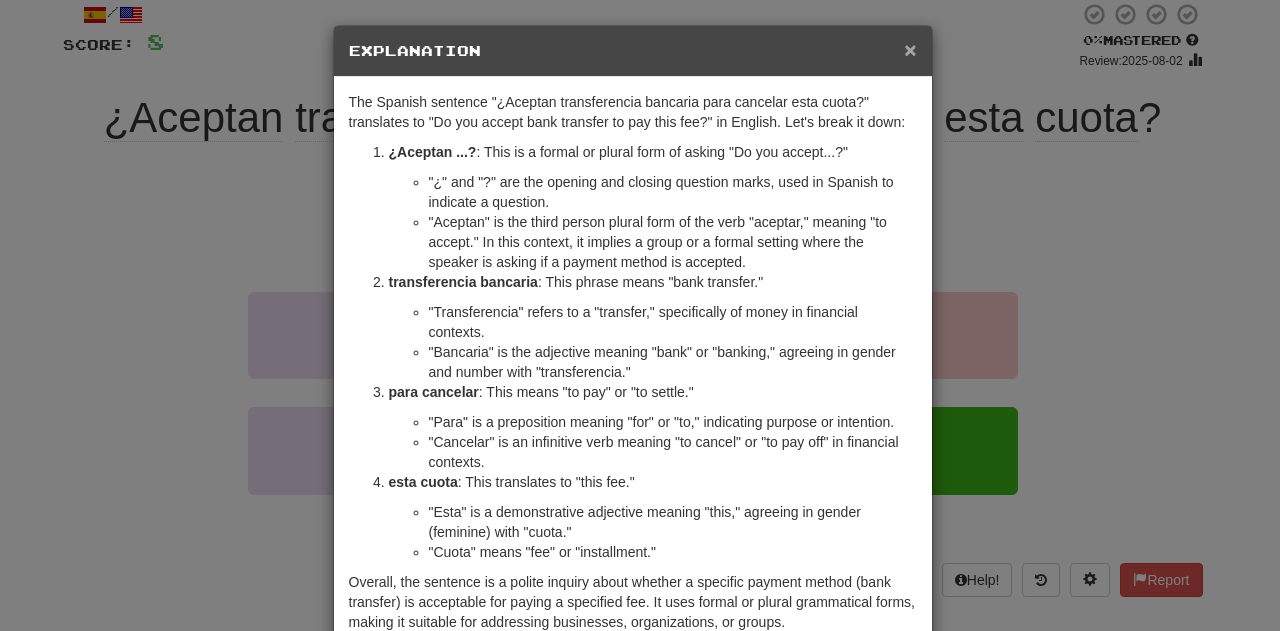 click on "×" at bounding box center [910, 49] 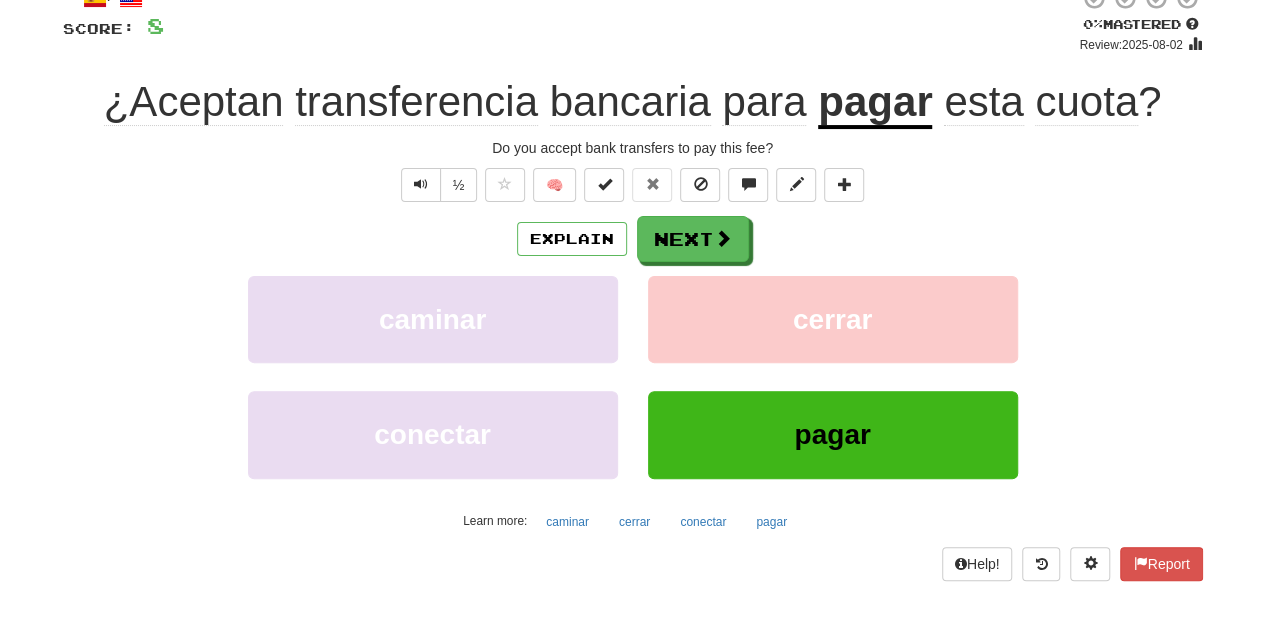 scroll, scrollTop: 136, scrollLeft: 0, axis: vertical 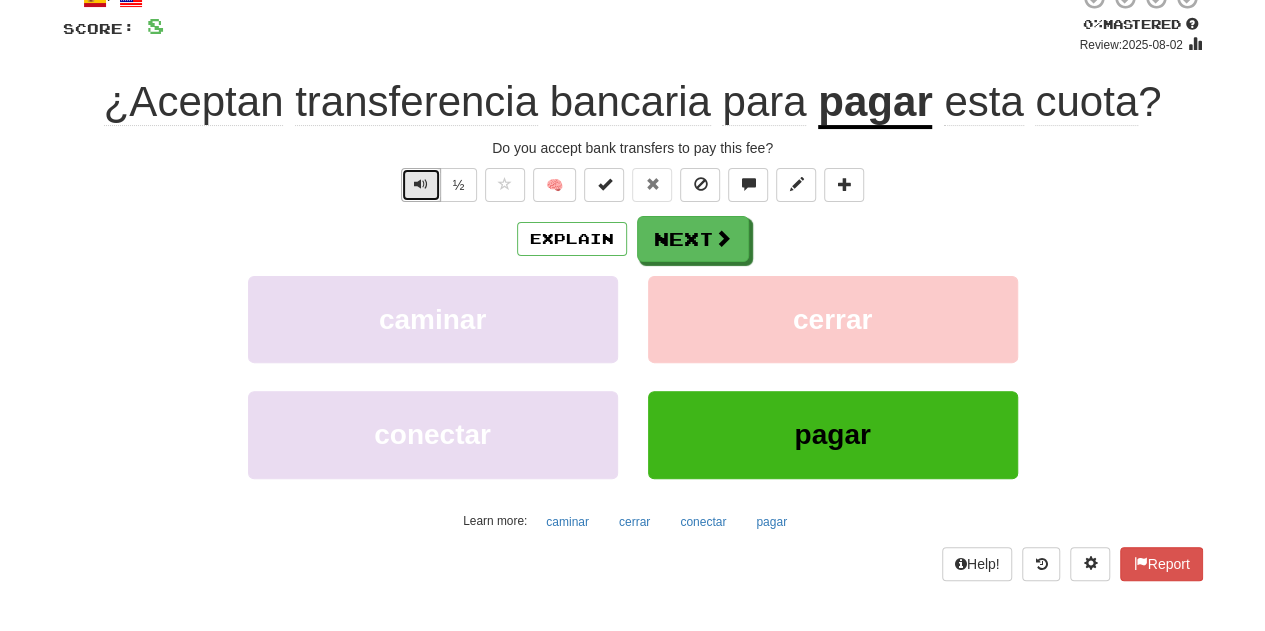 click at bounding box center (421, 185) 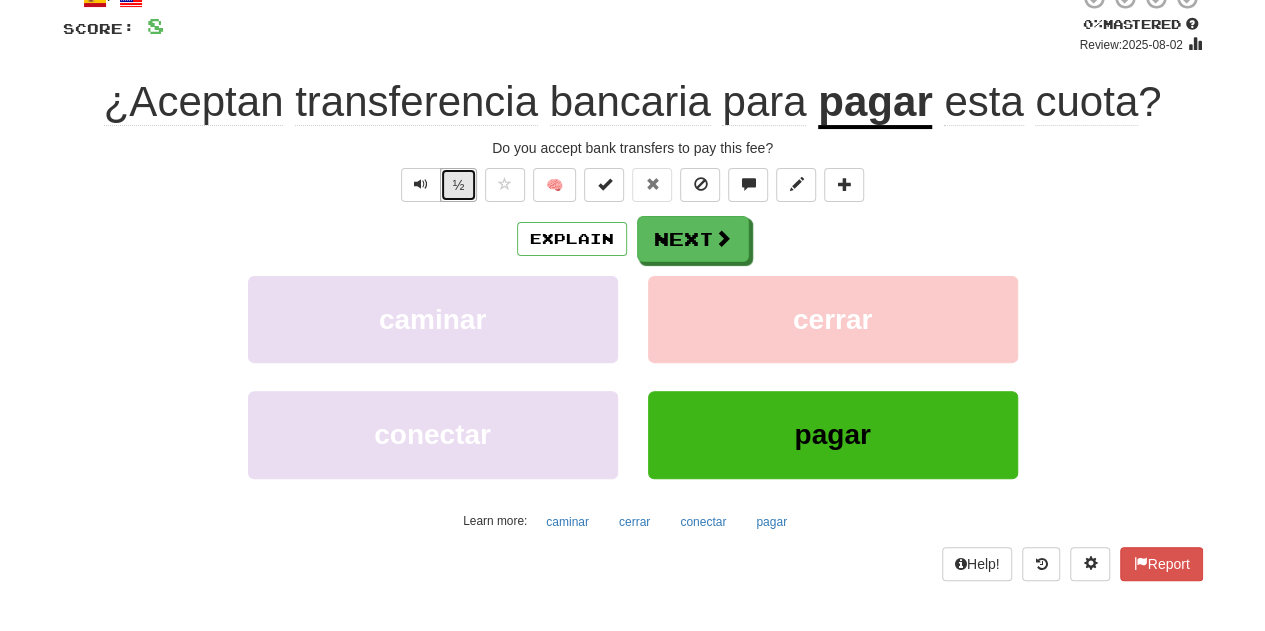 click on "½" at bounding box center [459, 185] 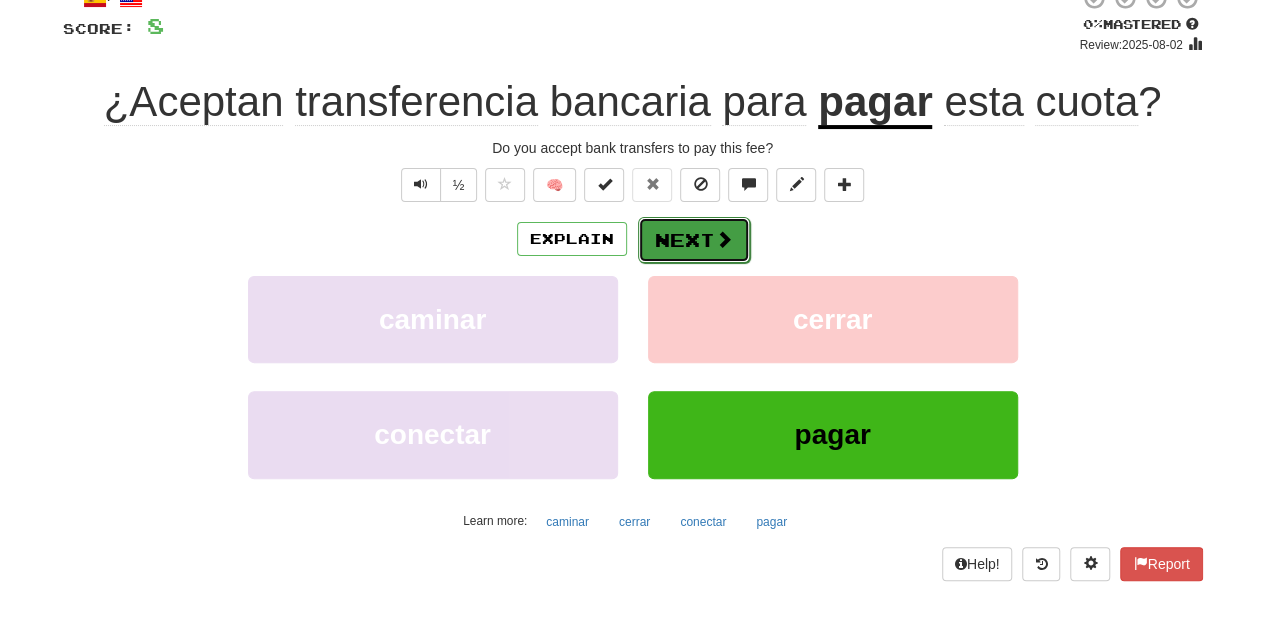 click on "Next" at bounding box center [694, 240] 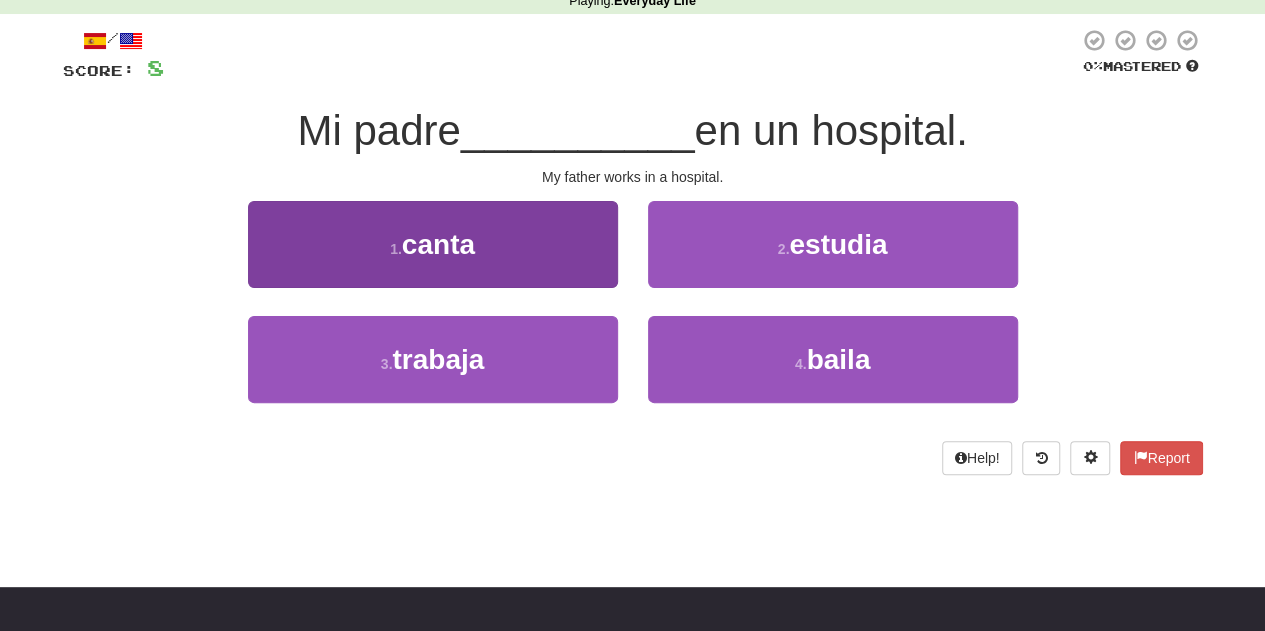 scroll, scrollTop: 82, scrollLeft: 0, axis: vertical 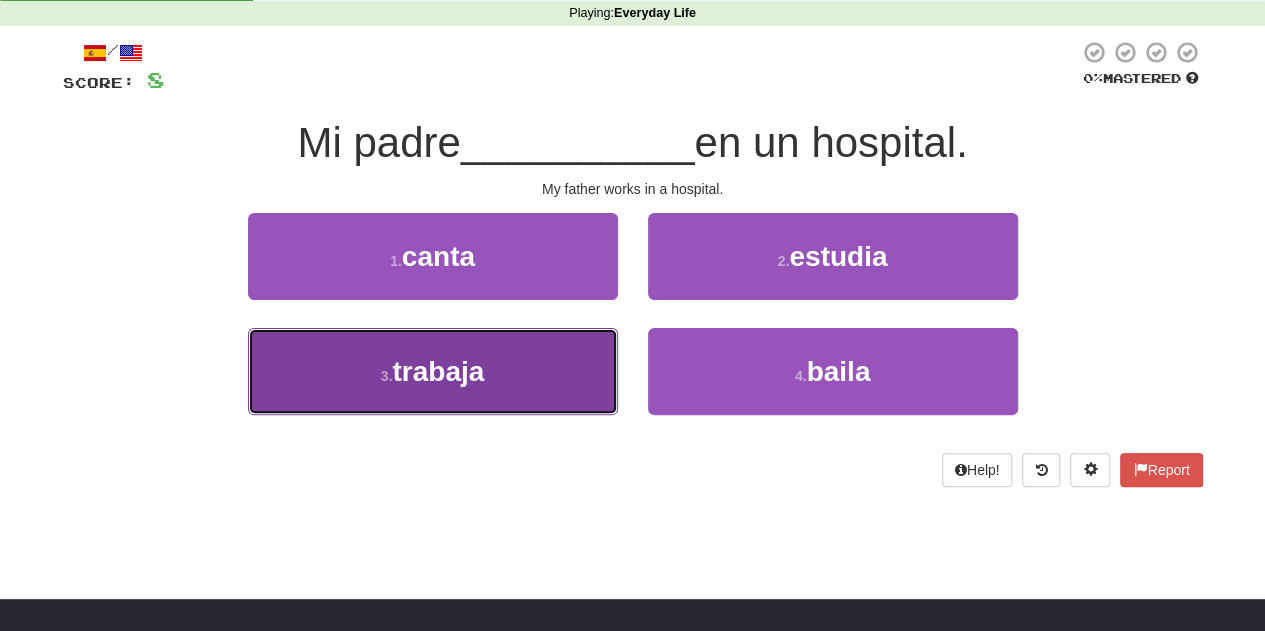 click on "3 .  trabaja" at bounding box center [433, 371] 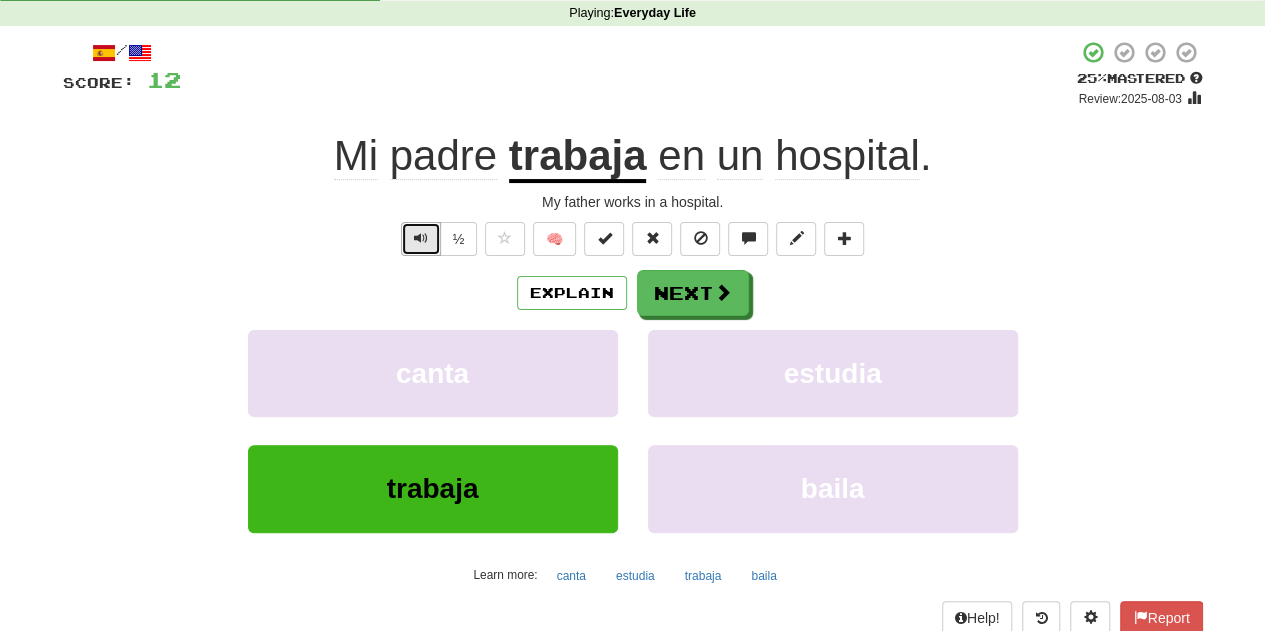 click at bounding box center (421, 238) 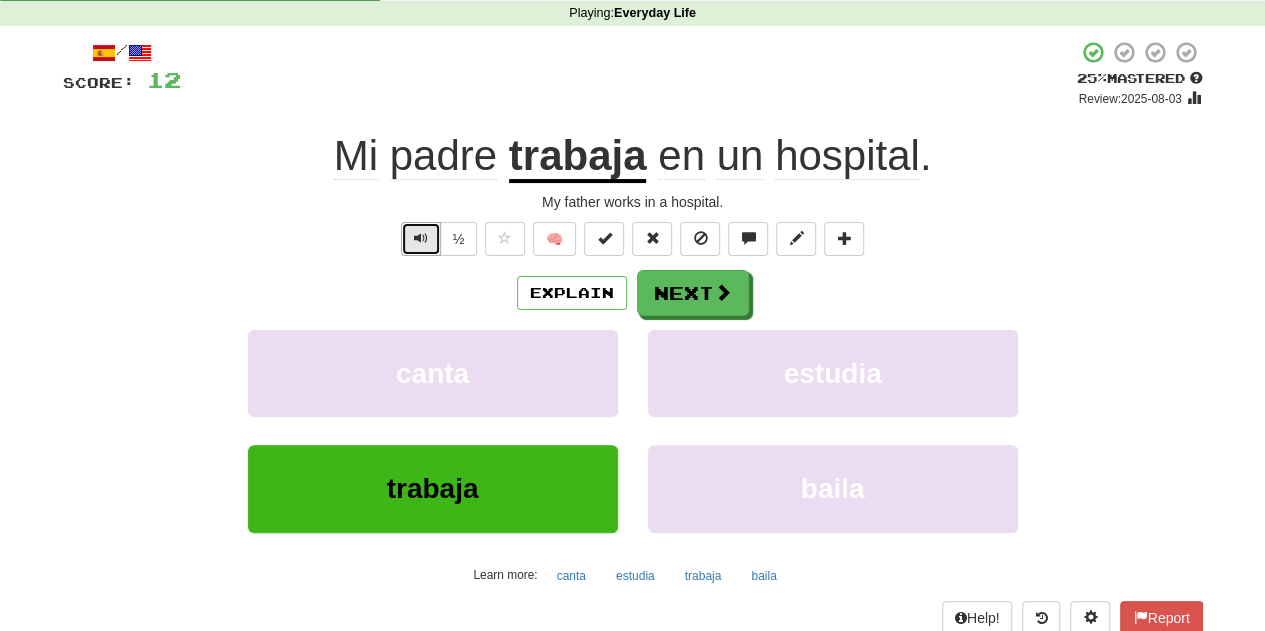 click at bounding box center [421, 238] 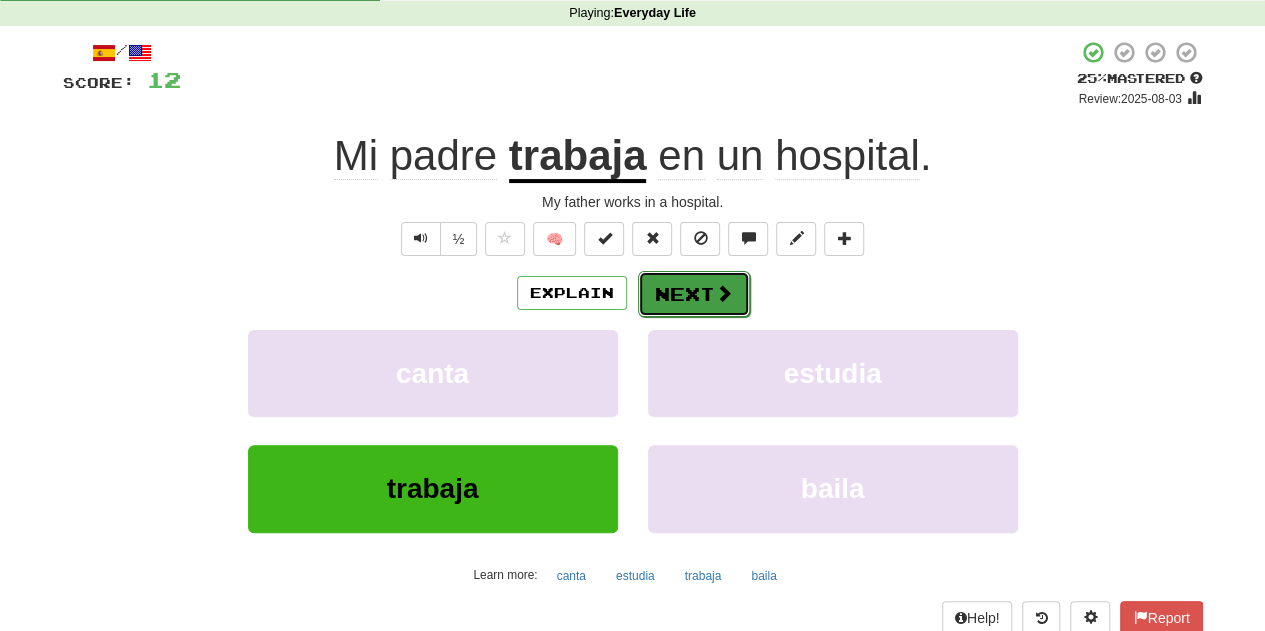 click on "Next" at bounding box center (694, 294) 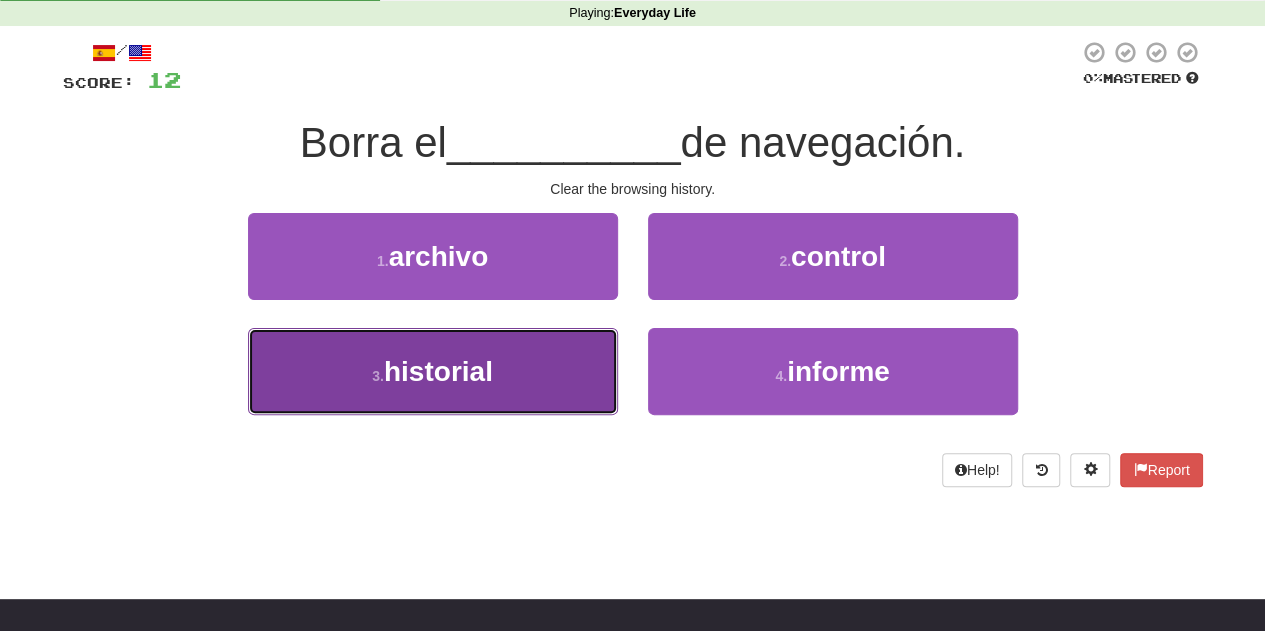 click on "3 .  historial" at bounding box center [433, 371] 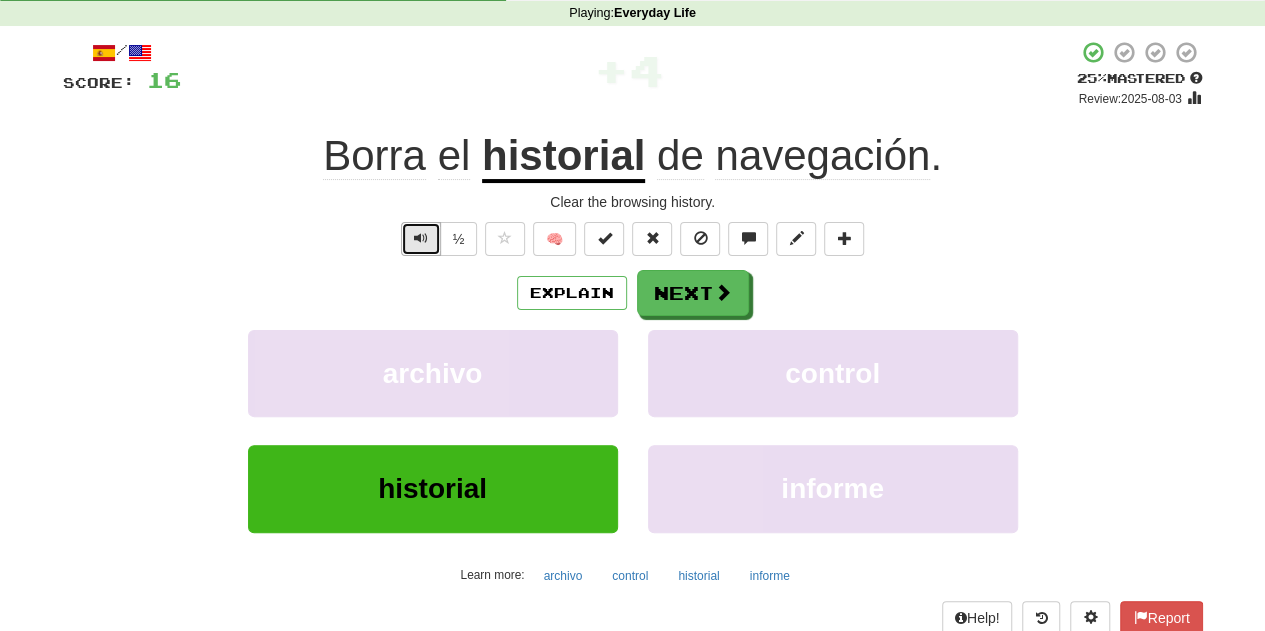 click at bounding box center [421, 239] 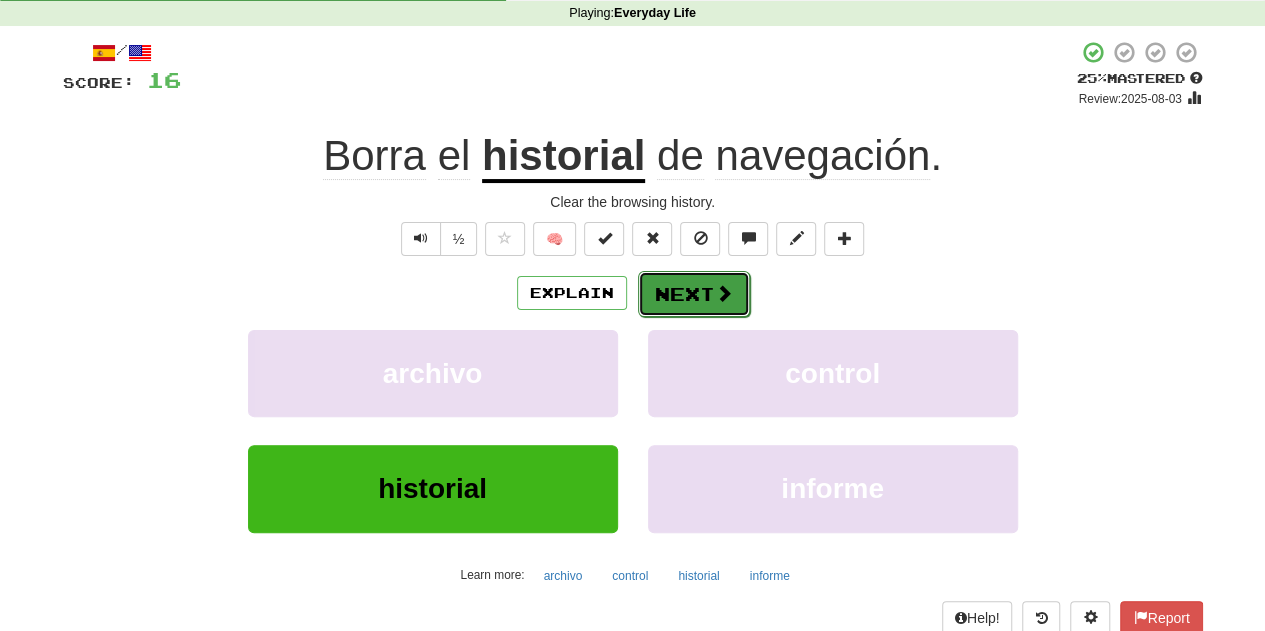 click on "Next" at bounding box center (694, 294) 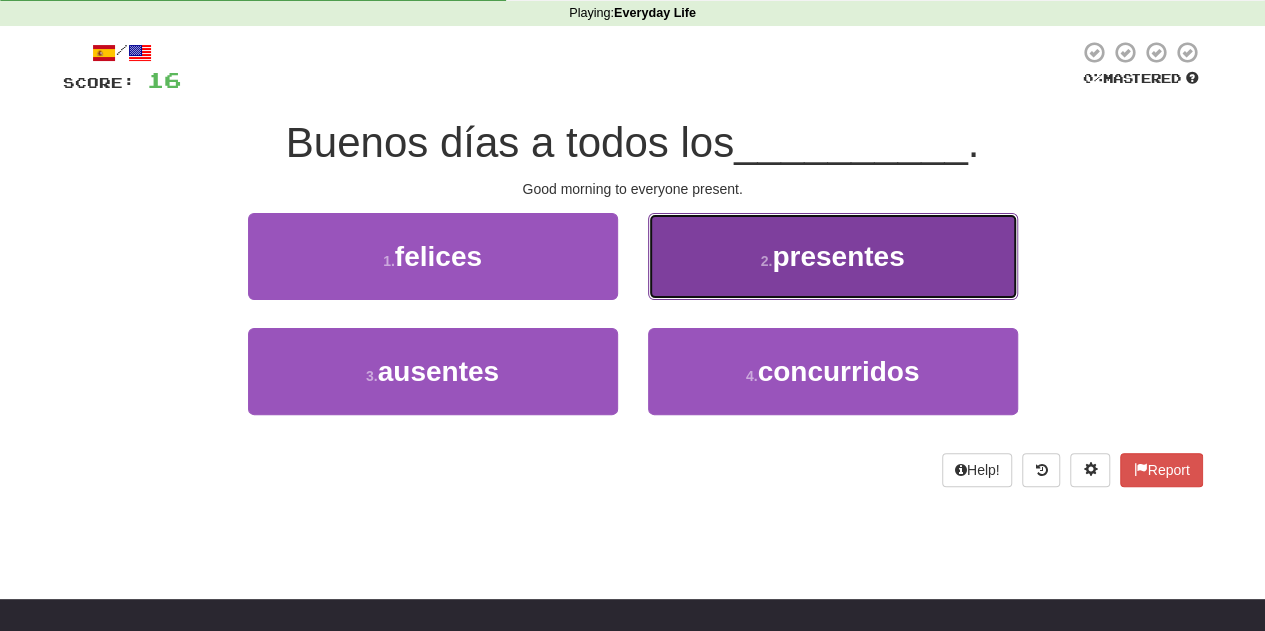 click on "2 .  presentes" at bounding box center (833, 256) 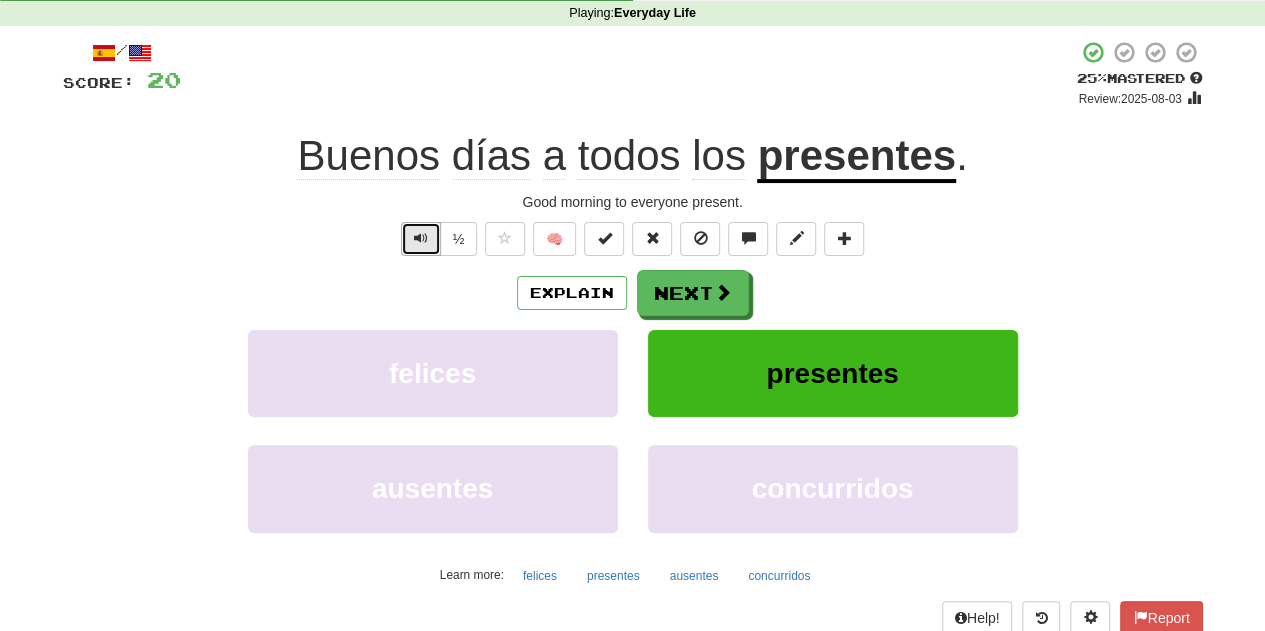 click at bounding box center [421, 239] 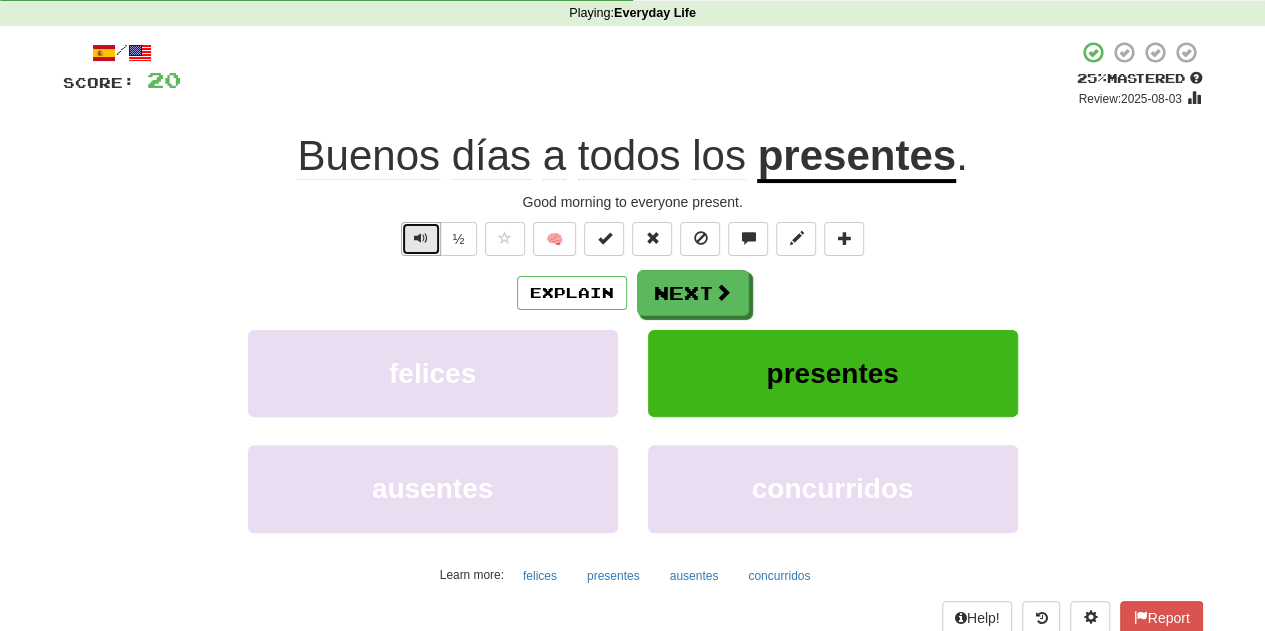 click at bounding box center (421, 239) 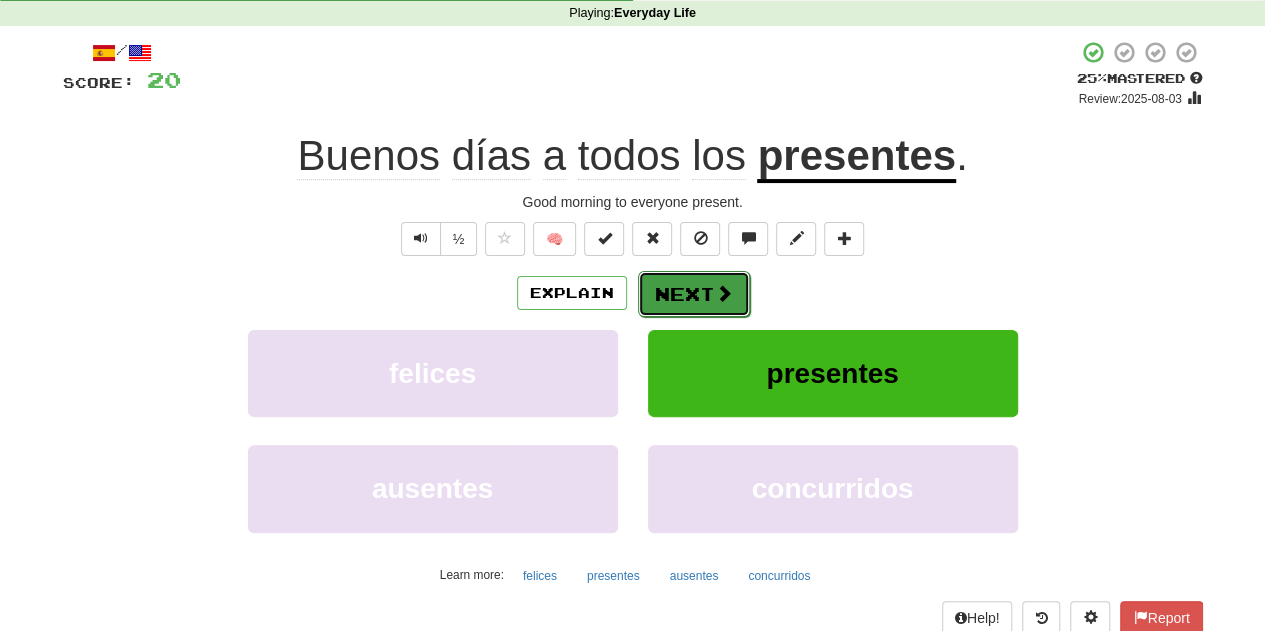 click on "Next" at bounding box center [694, 294] 